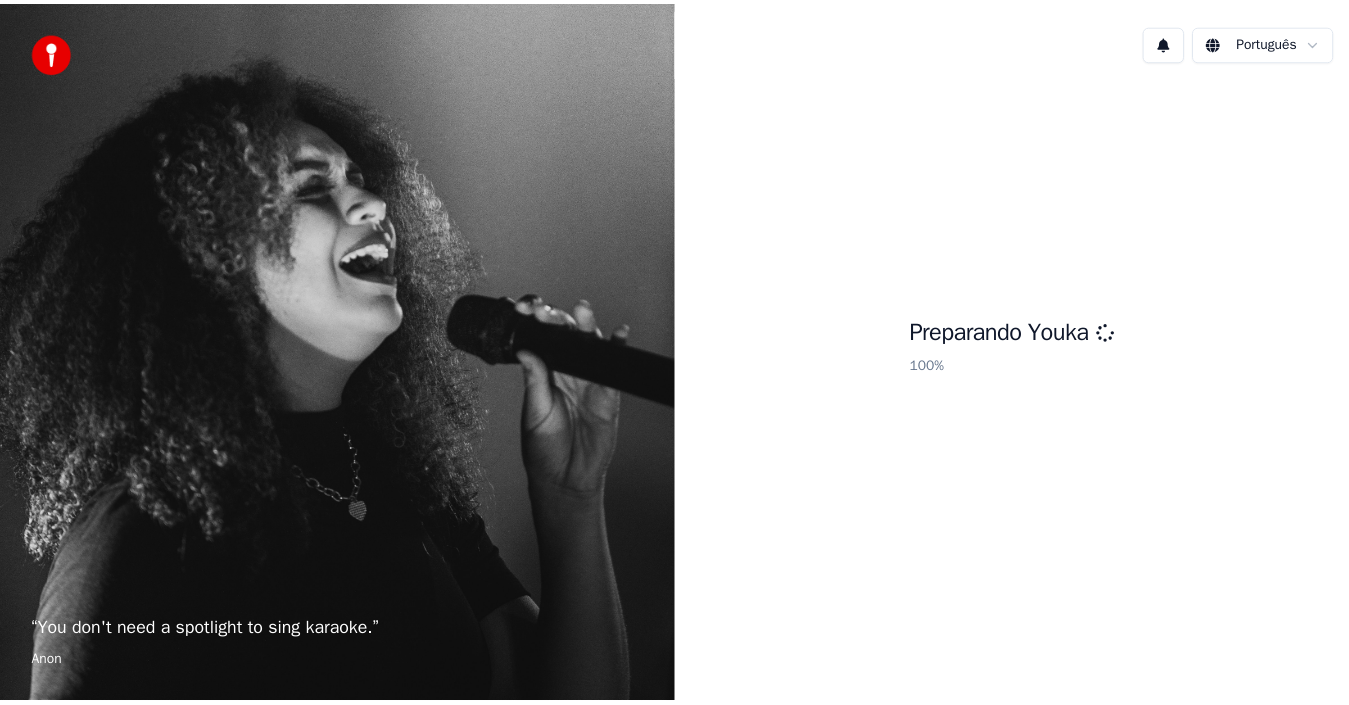scroll, scrollTop: 0, scrollLeft: 0, axis: both 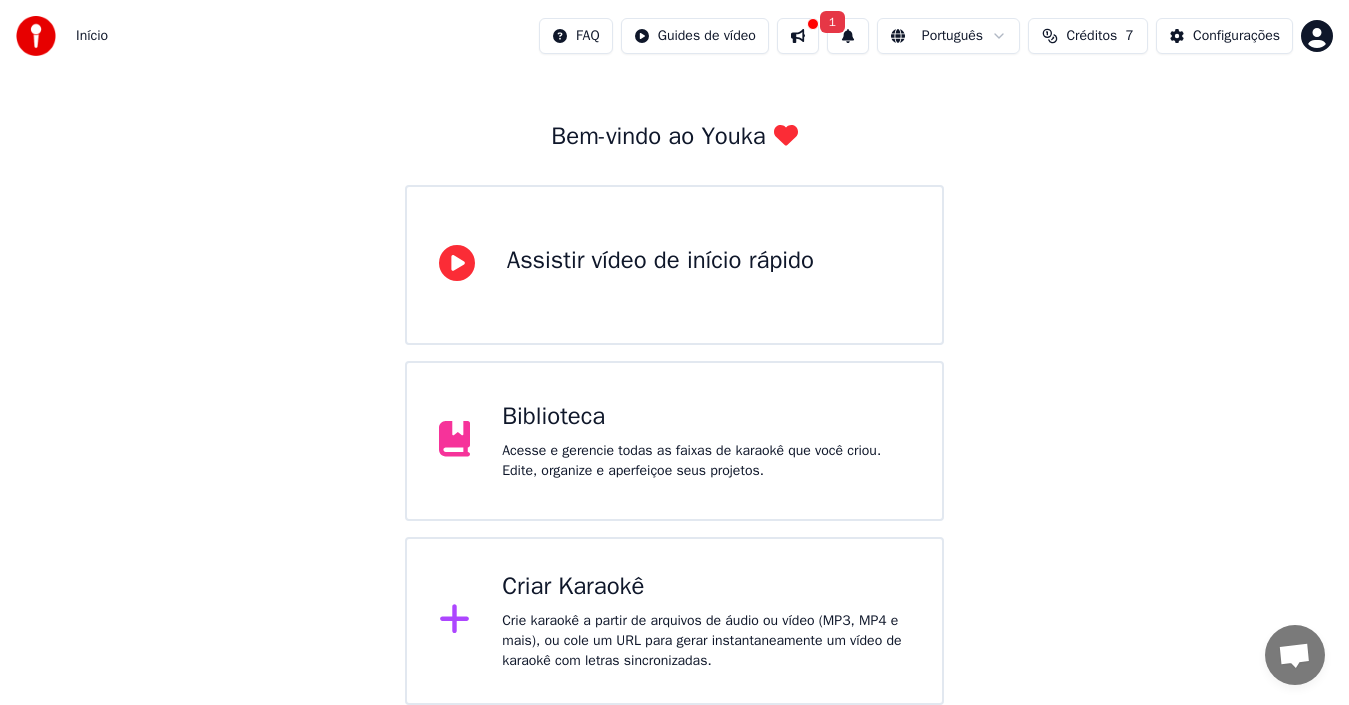 click on "Crie karaokê a partir de arquivos de áudio ou vídeo (MP3, MP4 e mais), ou cole um URL para gerar instantaneamente um vídeo de karaokê com letras sincronizadas." at bounding box center (706, 641) 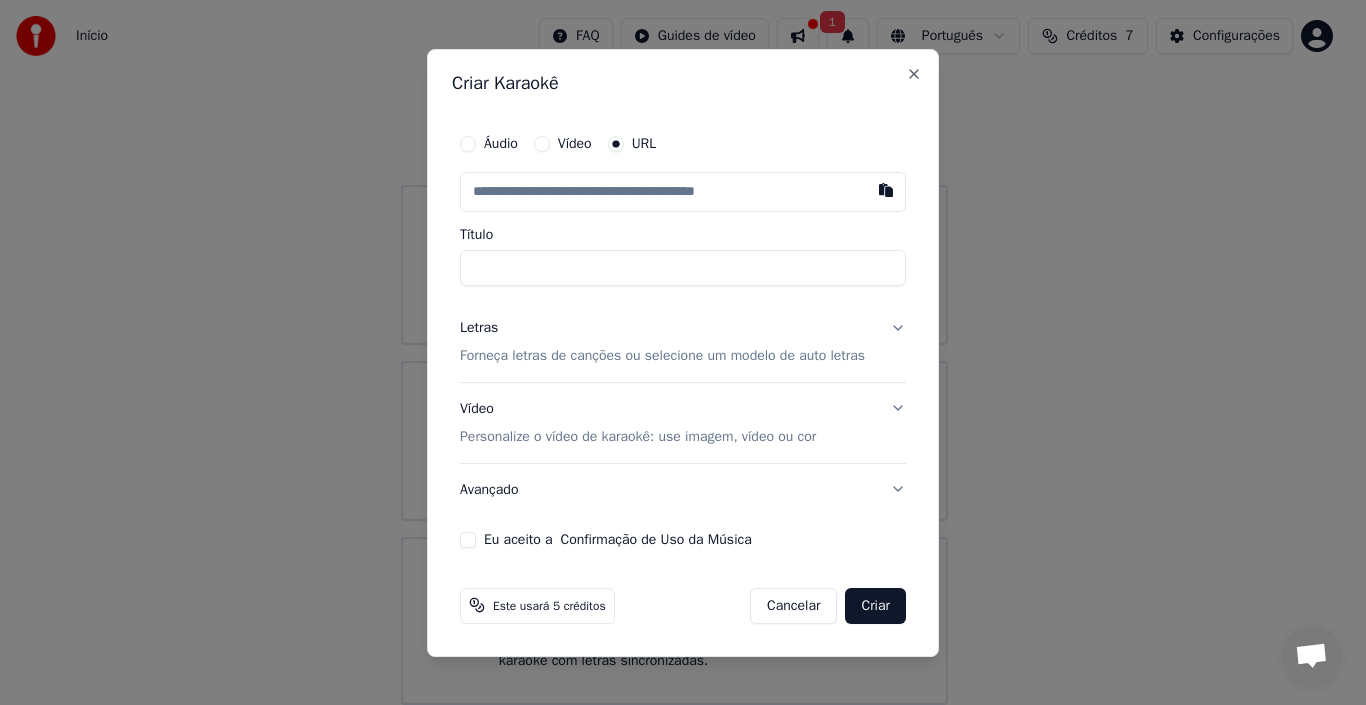 click on "Áudio" at bounding box center [468, 144] 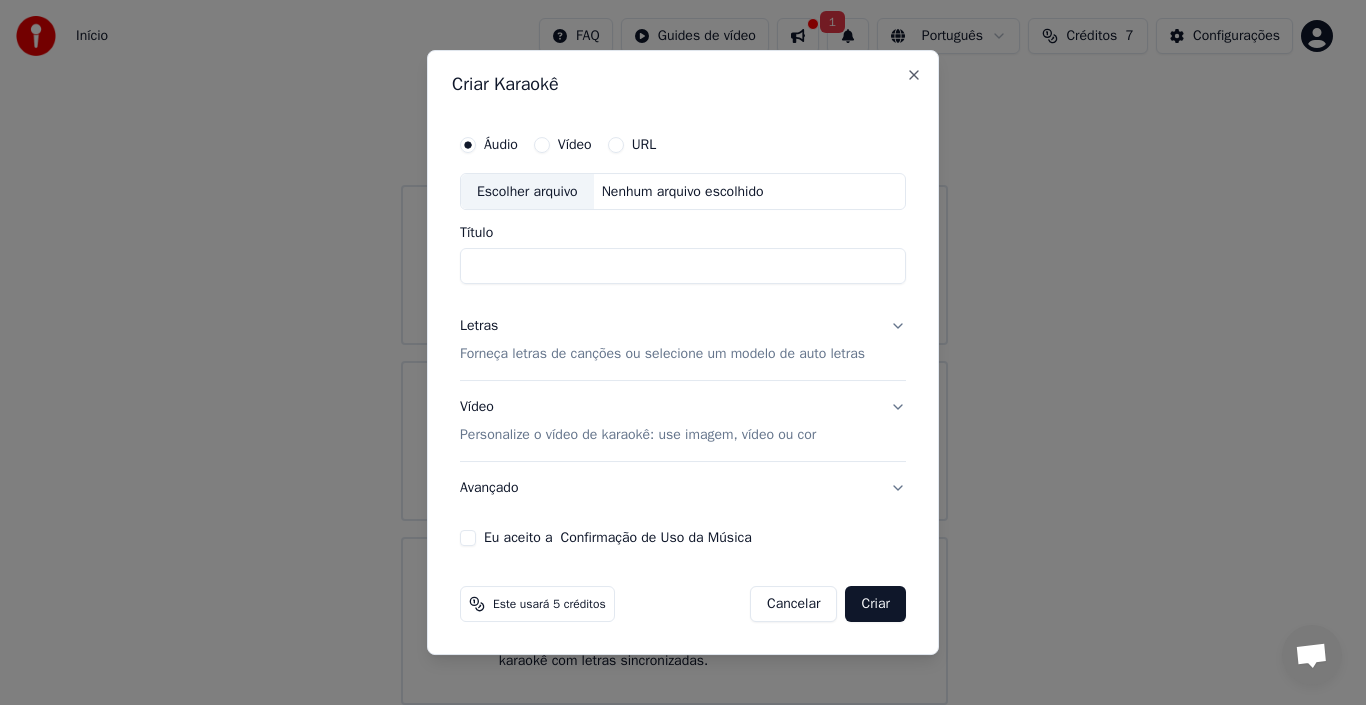 click on "Vídeo" at bounding box center (542, 145) 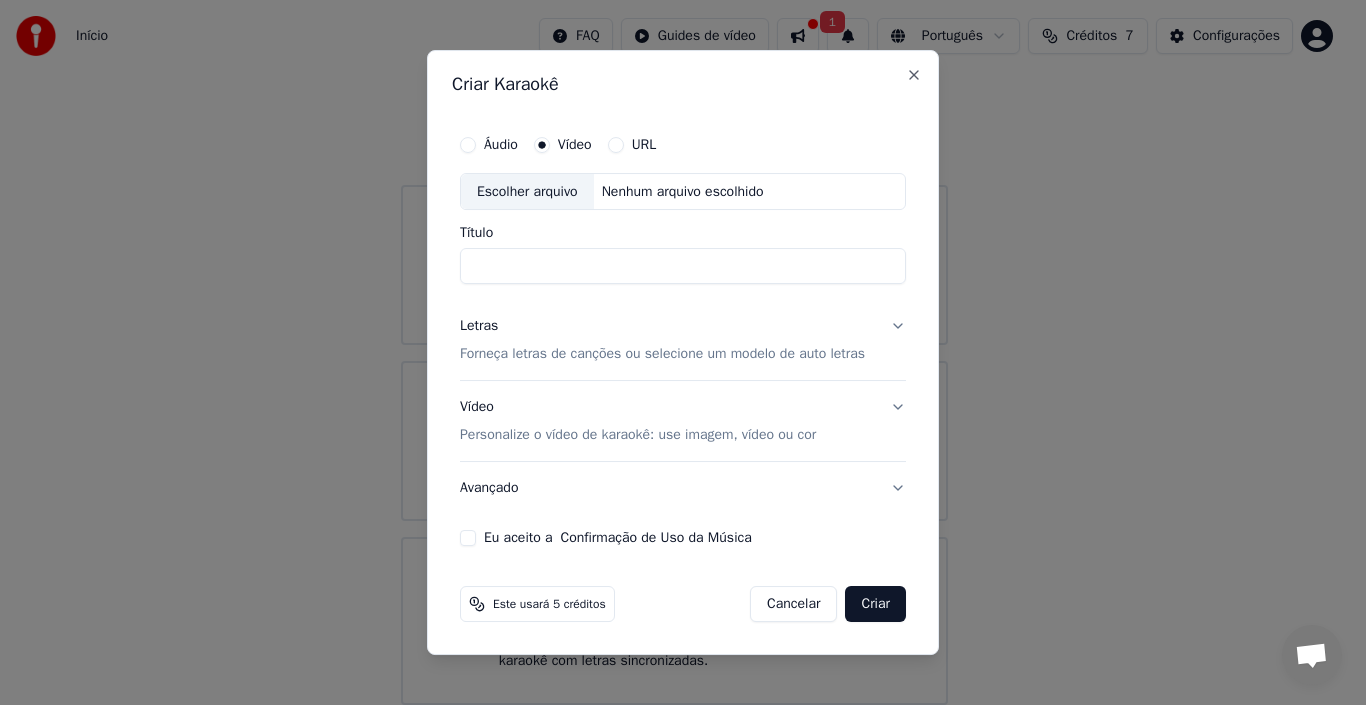 click on "URL" at bounding box center (616, 145) 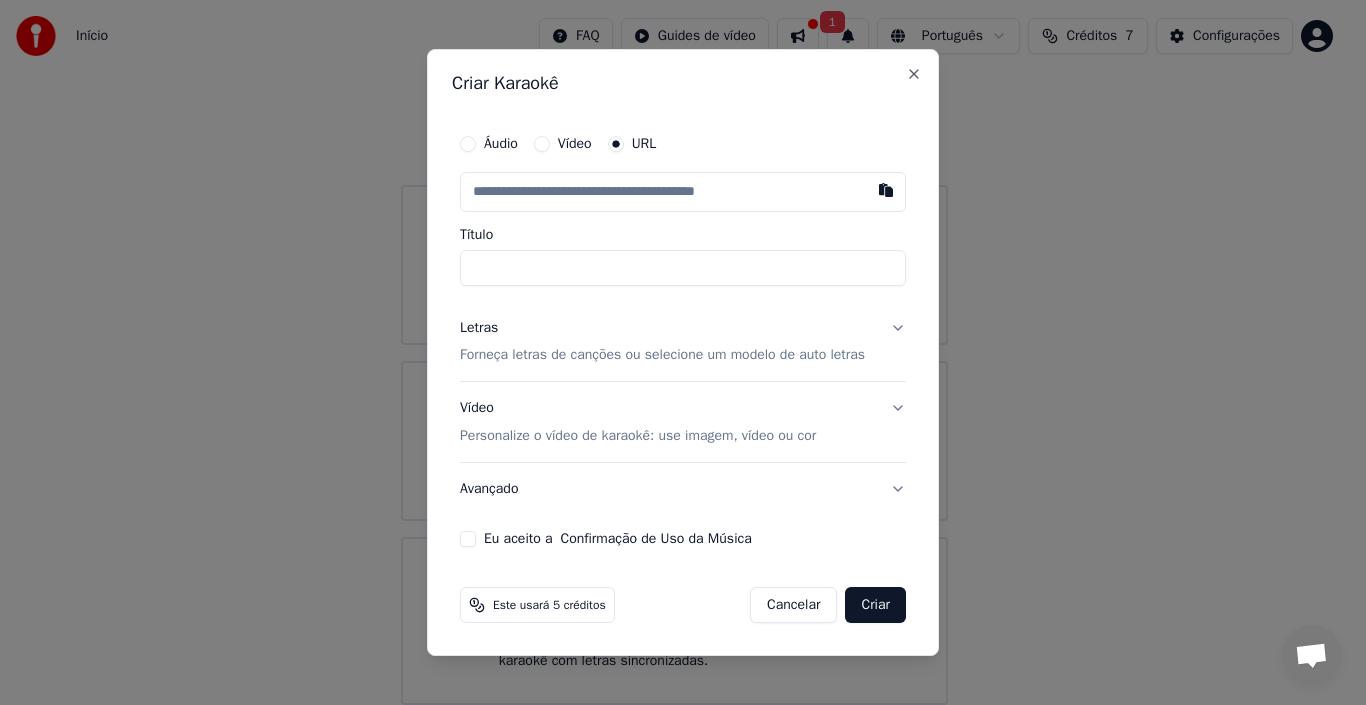 click at bounding box center (683, 192) 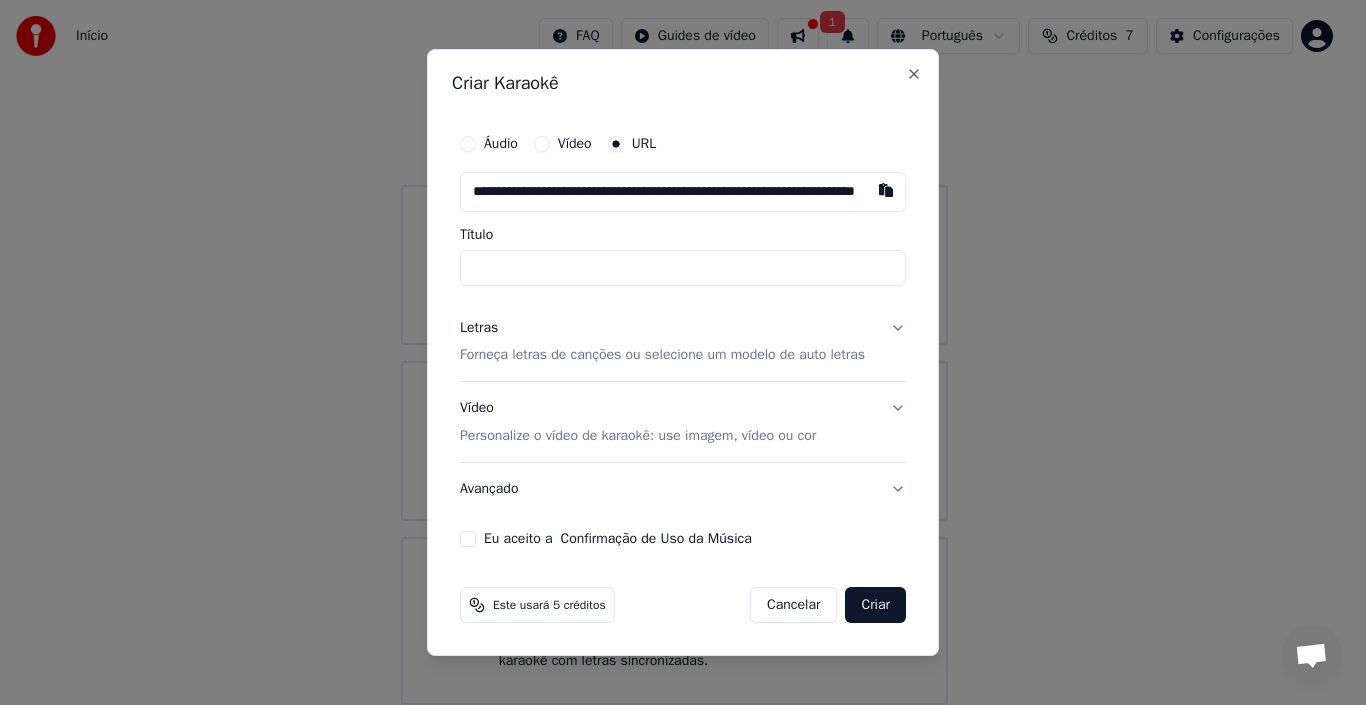 scroll, scrollTop: 0, scrollLeft: 132, axis: horizontal 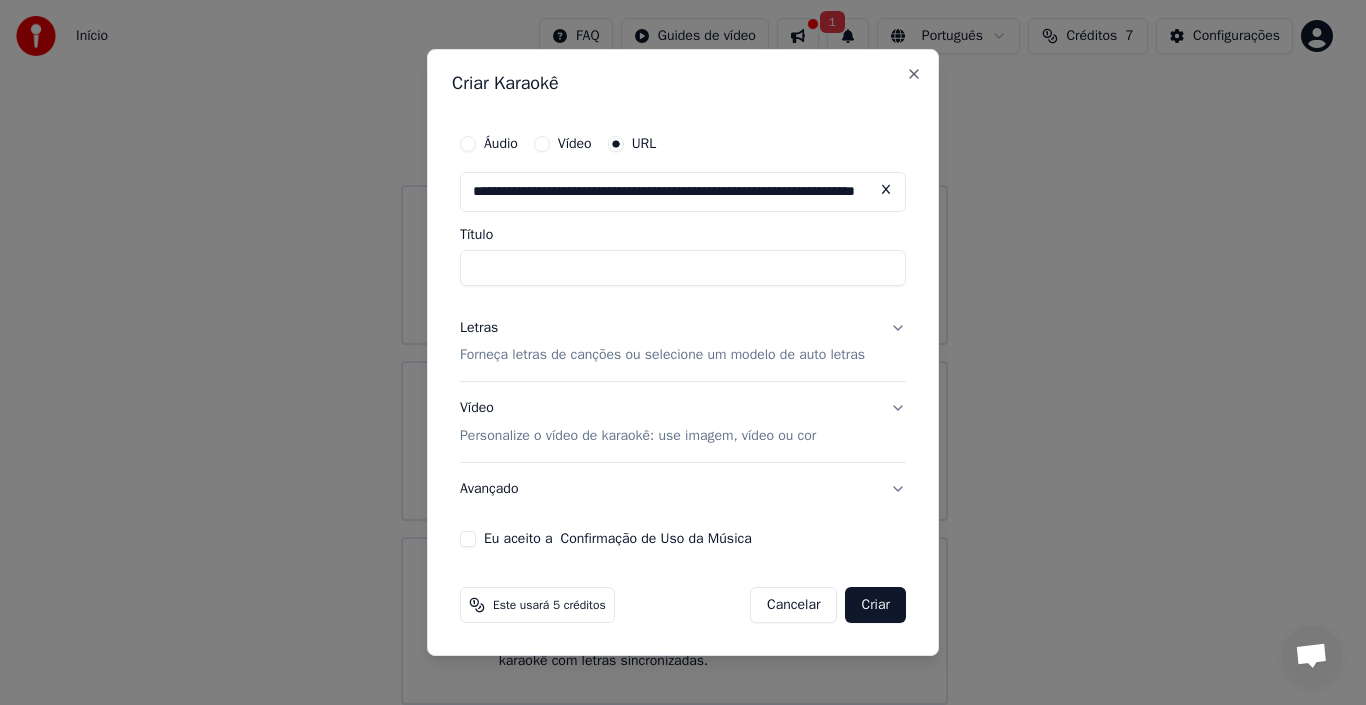 type on "**********" 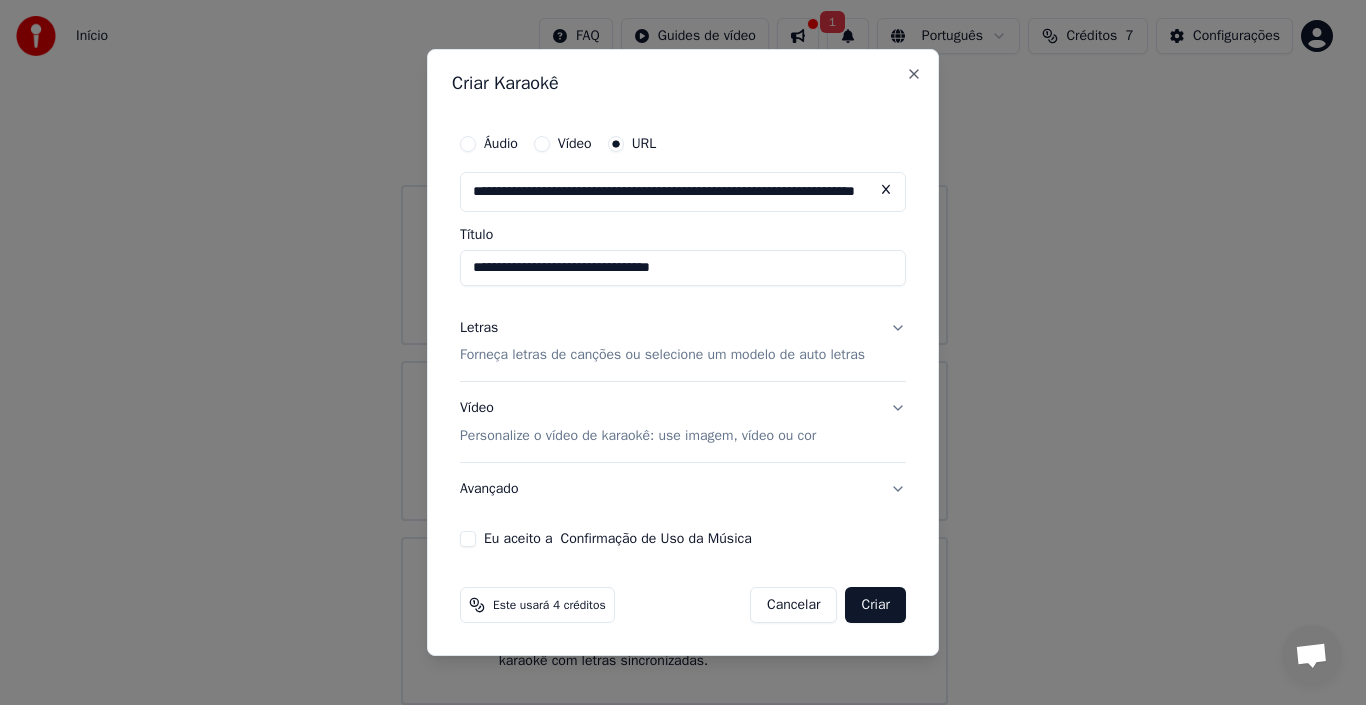 type on "**********" 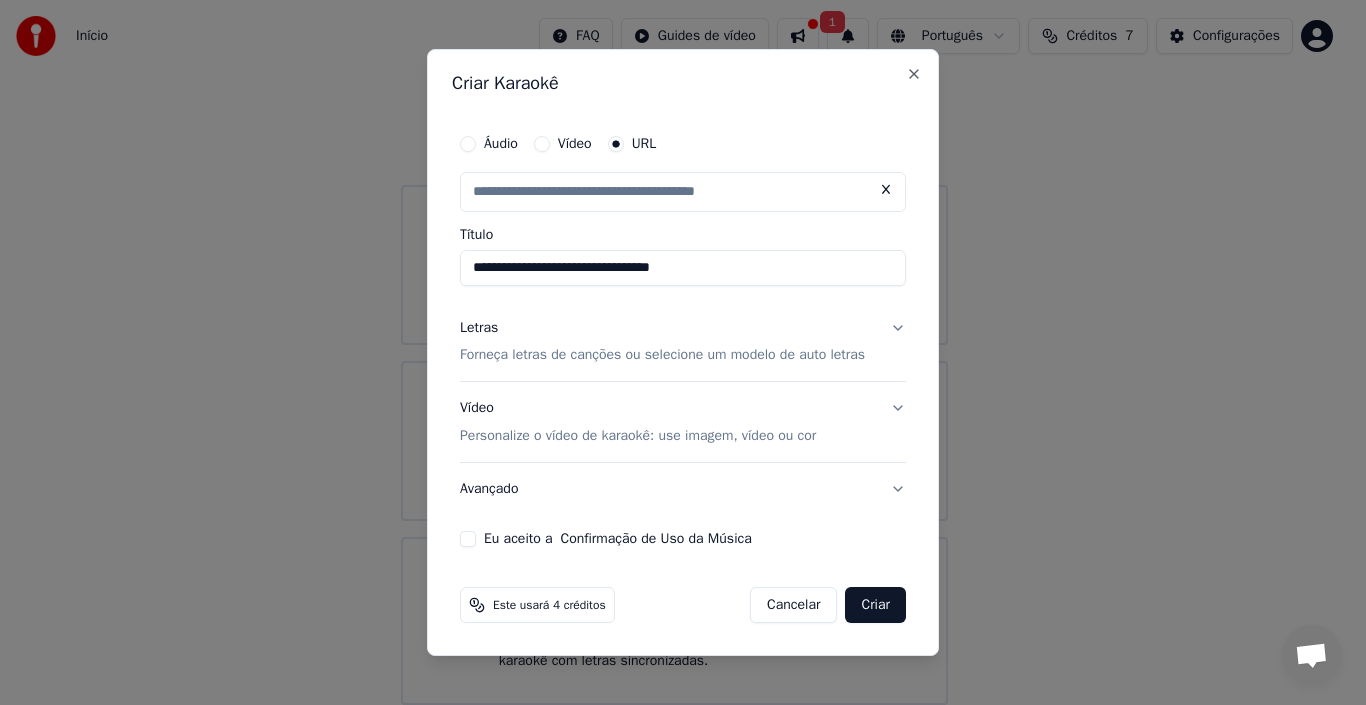 scroll, scrollTop: 0, scrollLeft: 0, axis: both 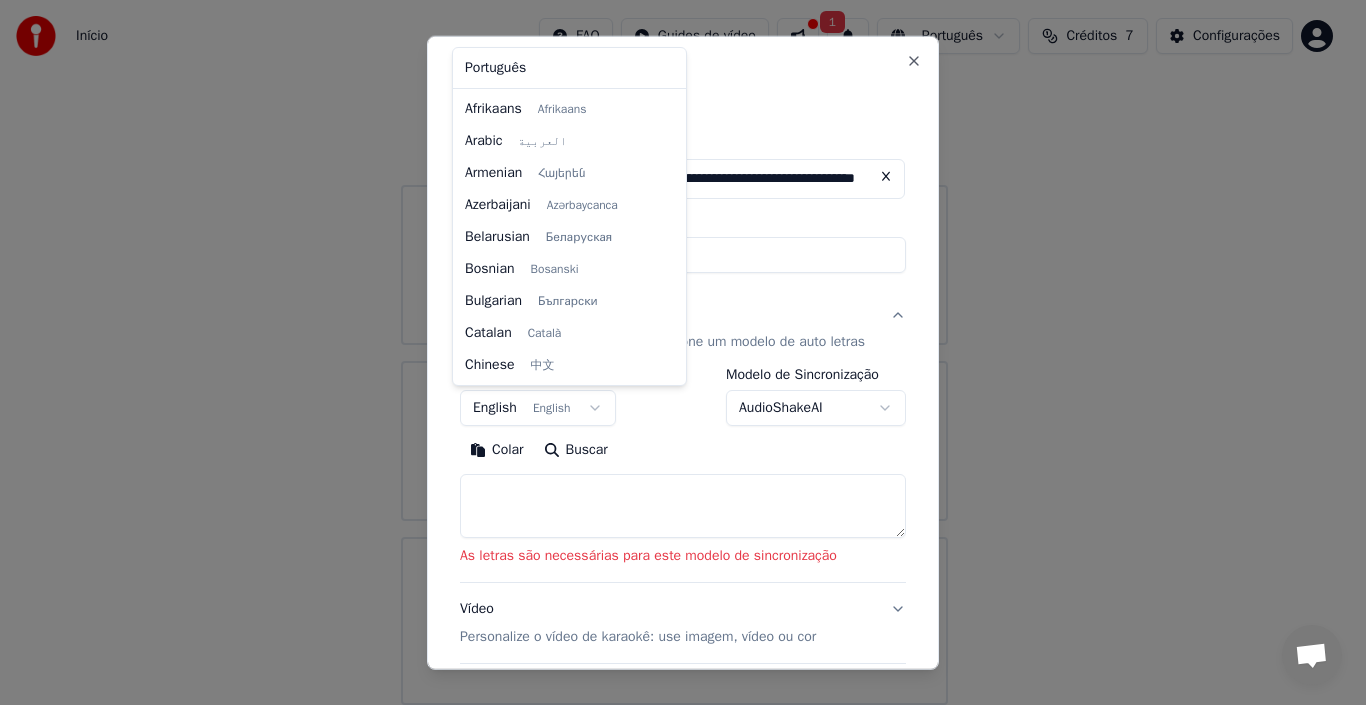 click on "**********" at bounding box center [674, 317] 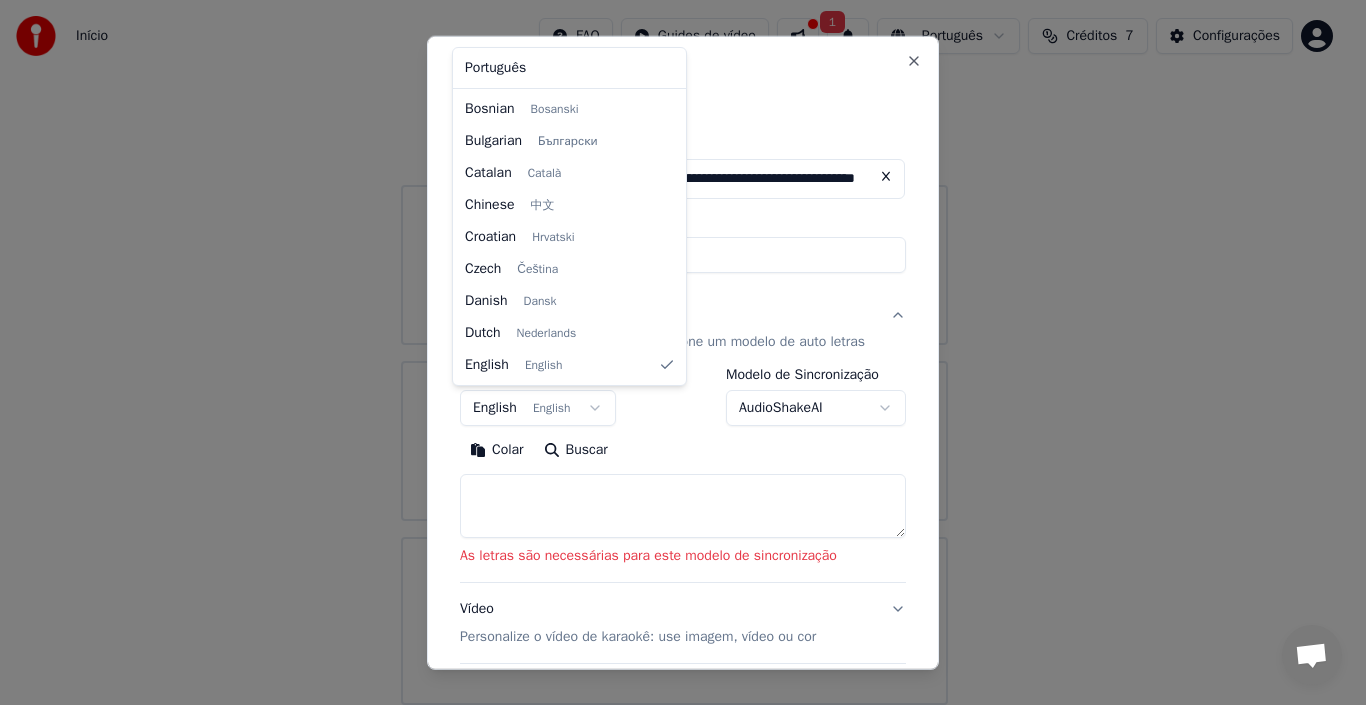 select on "**" 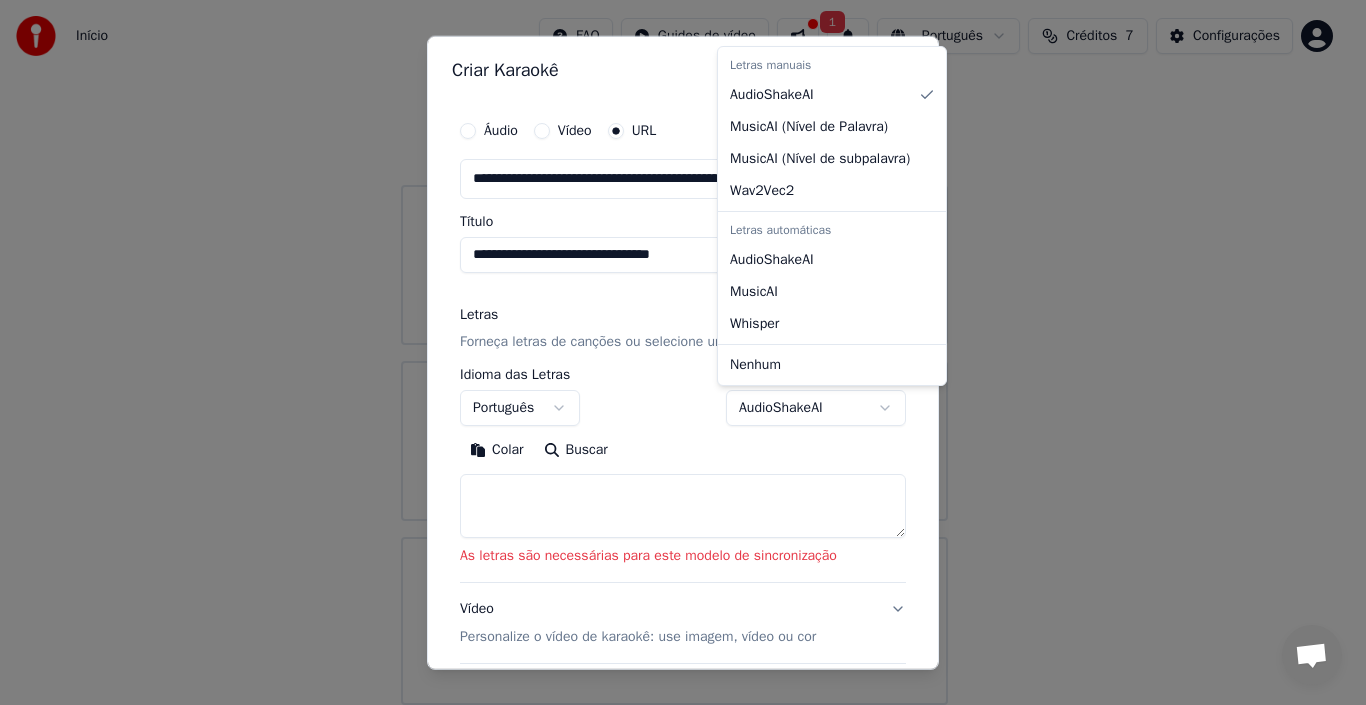 click on "**********" at bounding box center (674, 317) 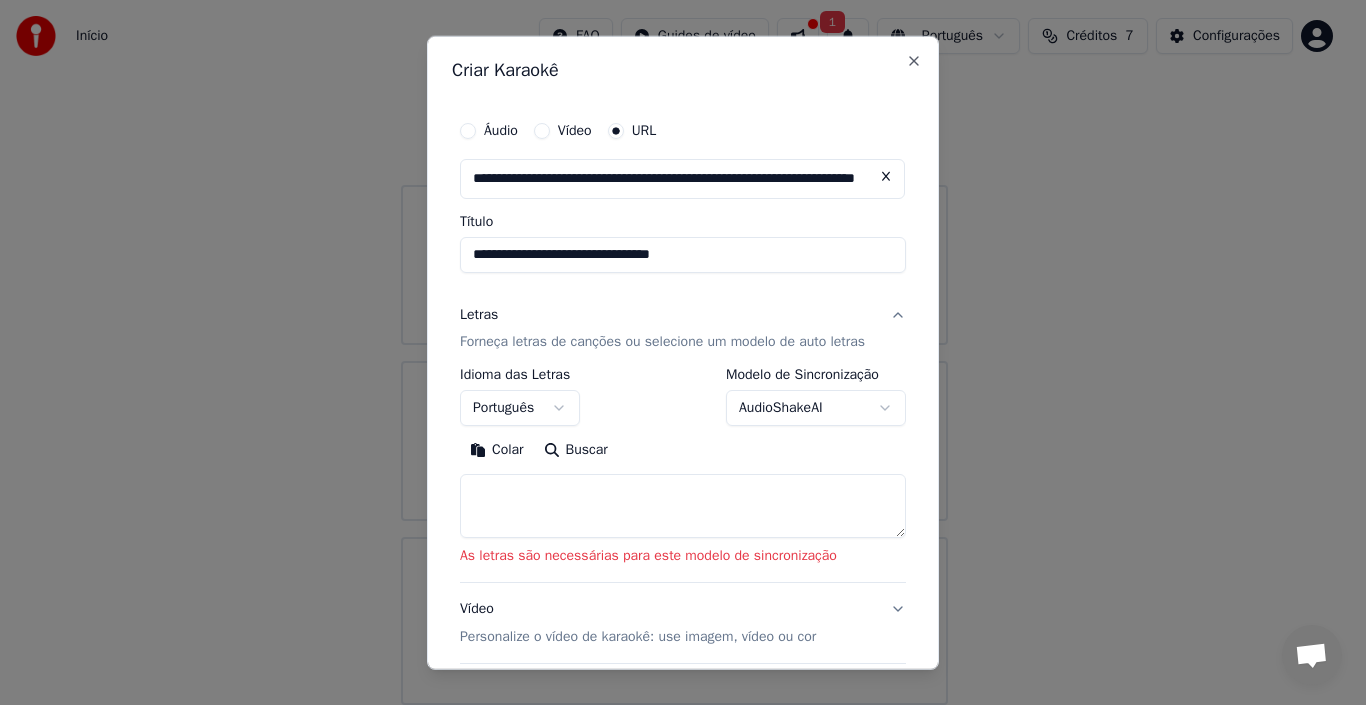 click on "**********" at bounding box center [674, 317] 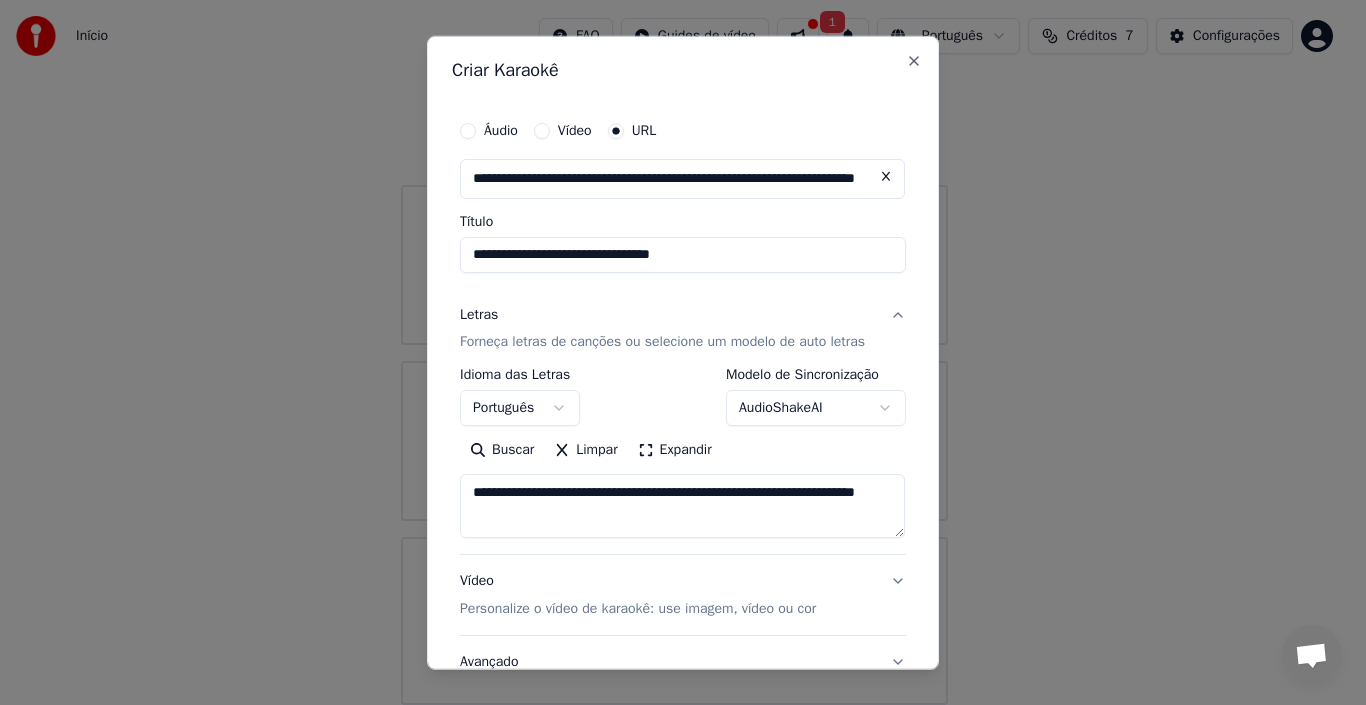 click on "**********" at bounding box center [682, 506] 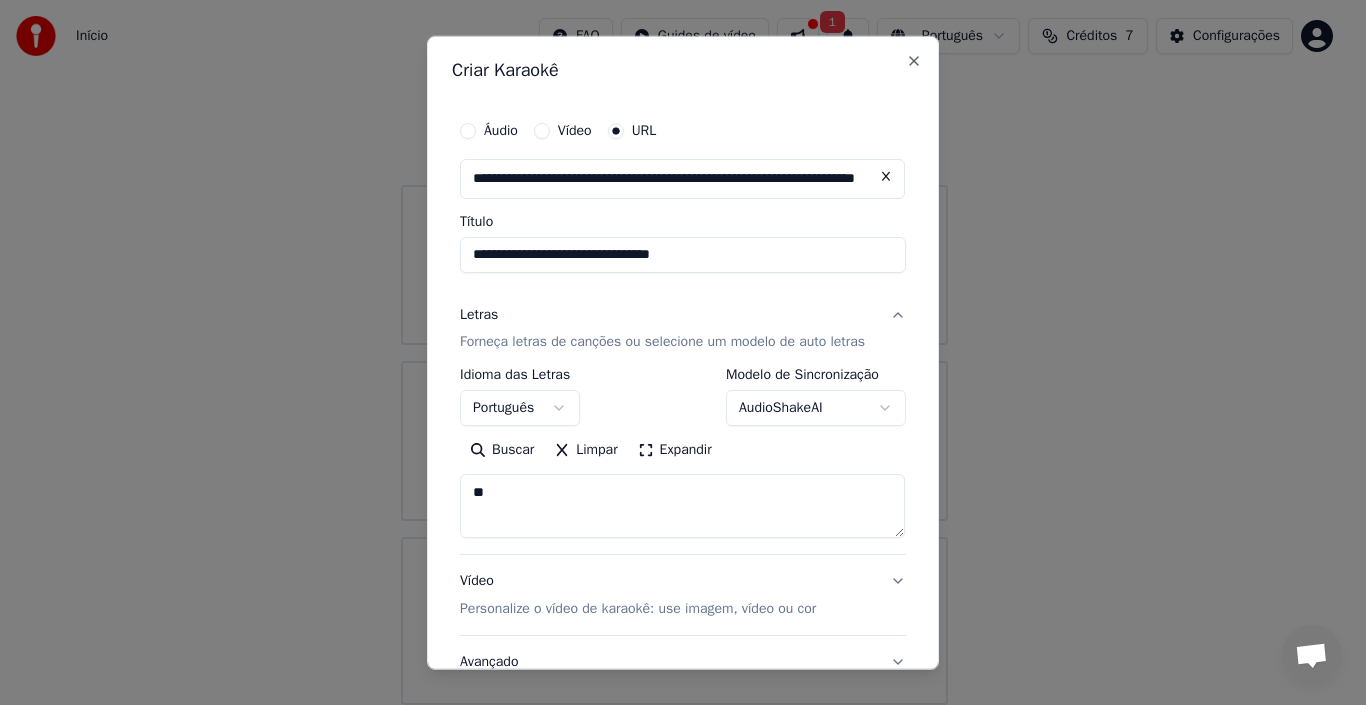 type on "*" 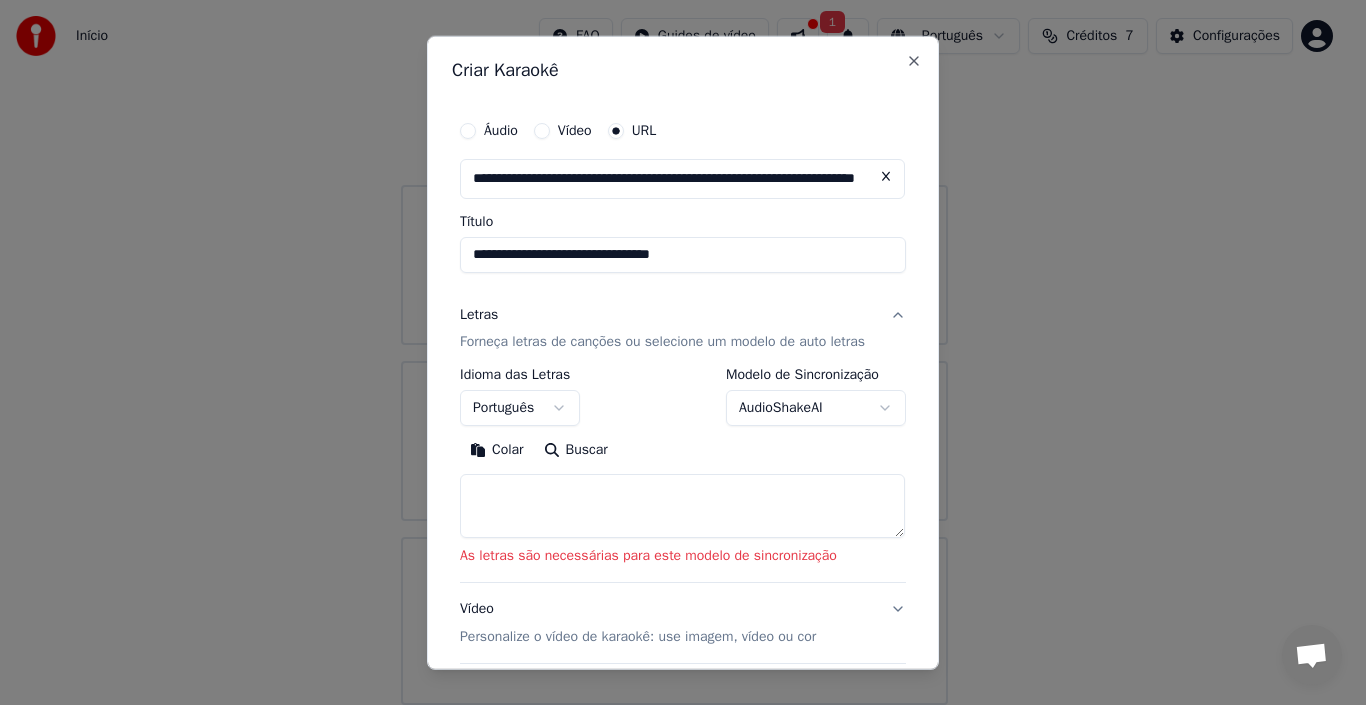 paste on "**********" 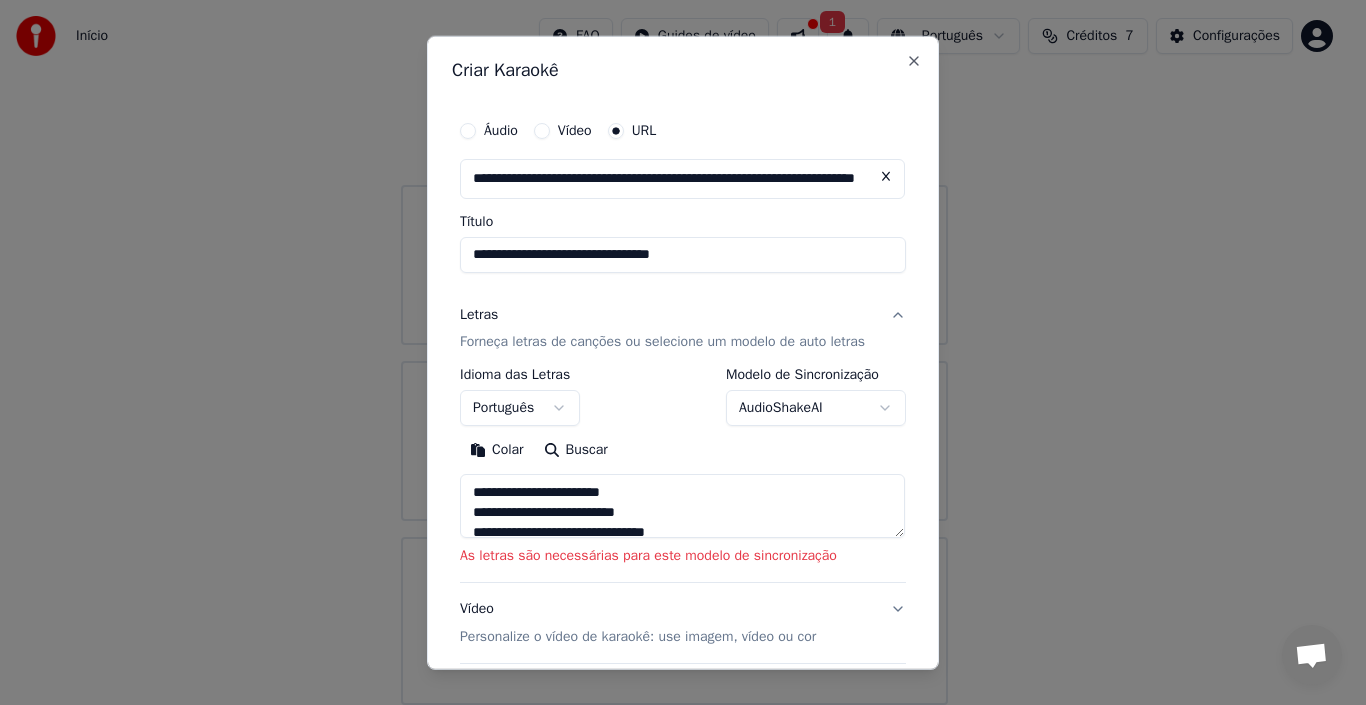 scroll, scrollTop: 445, scrollLeft: 0, axis: vertical 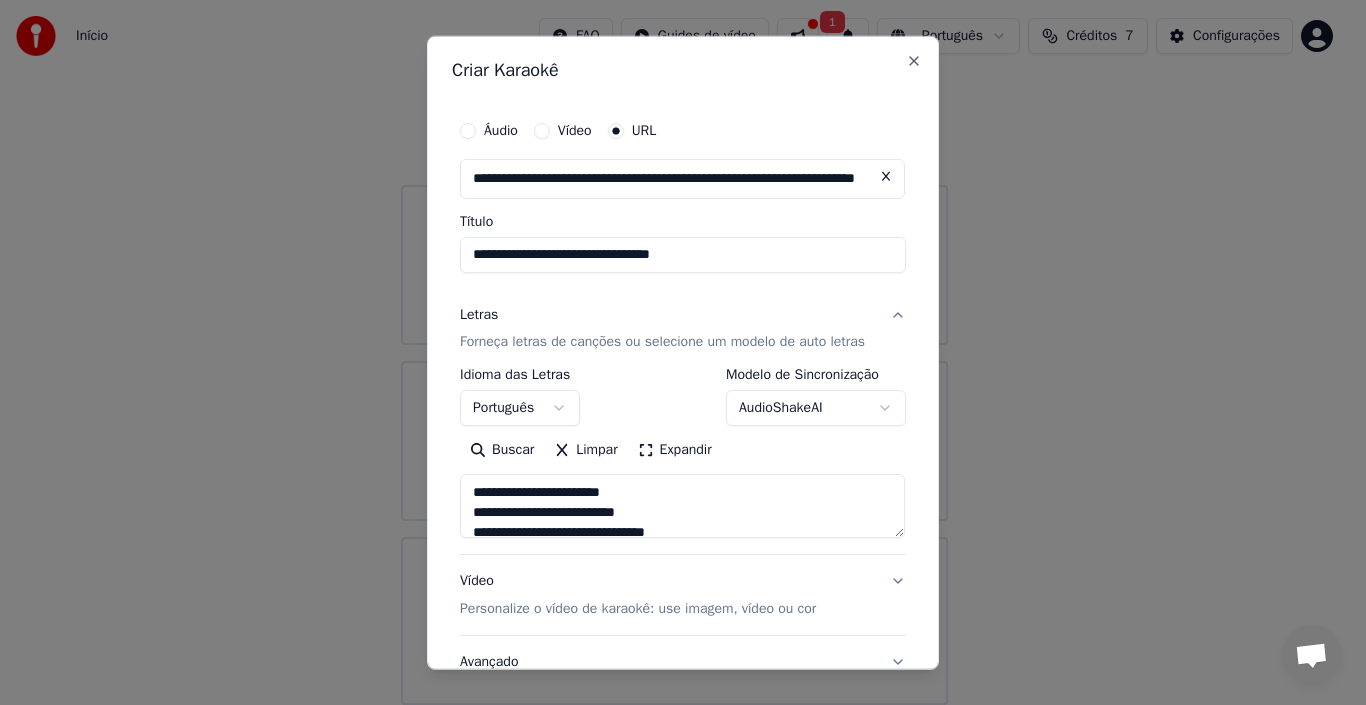 click on "**********" at bounding box center (682, 506) 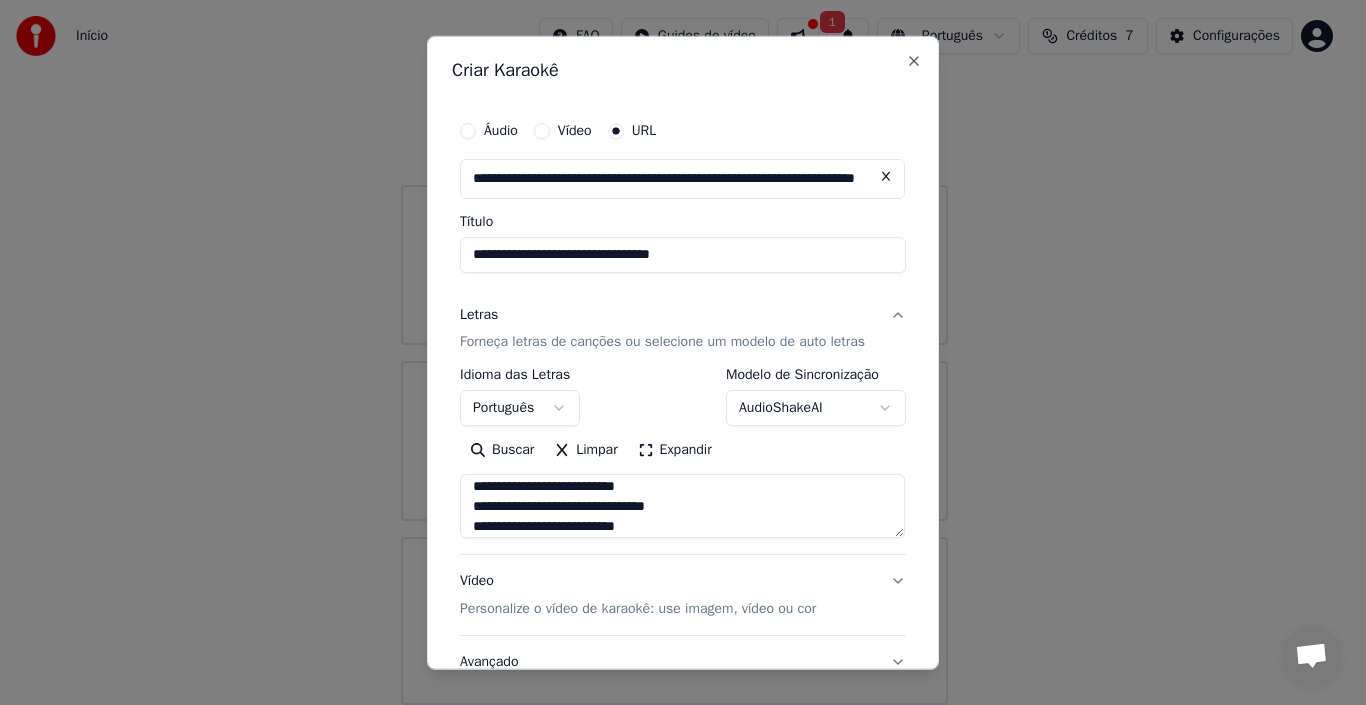scroll, scrollTop: 46, scrollLeft: 0, axis: vertical 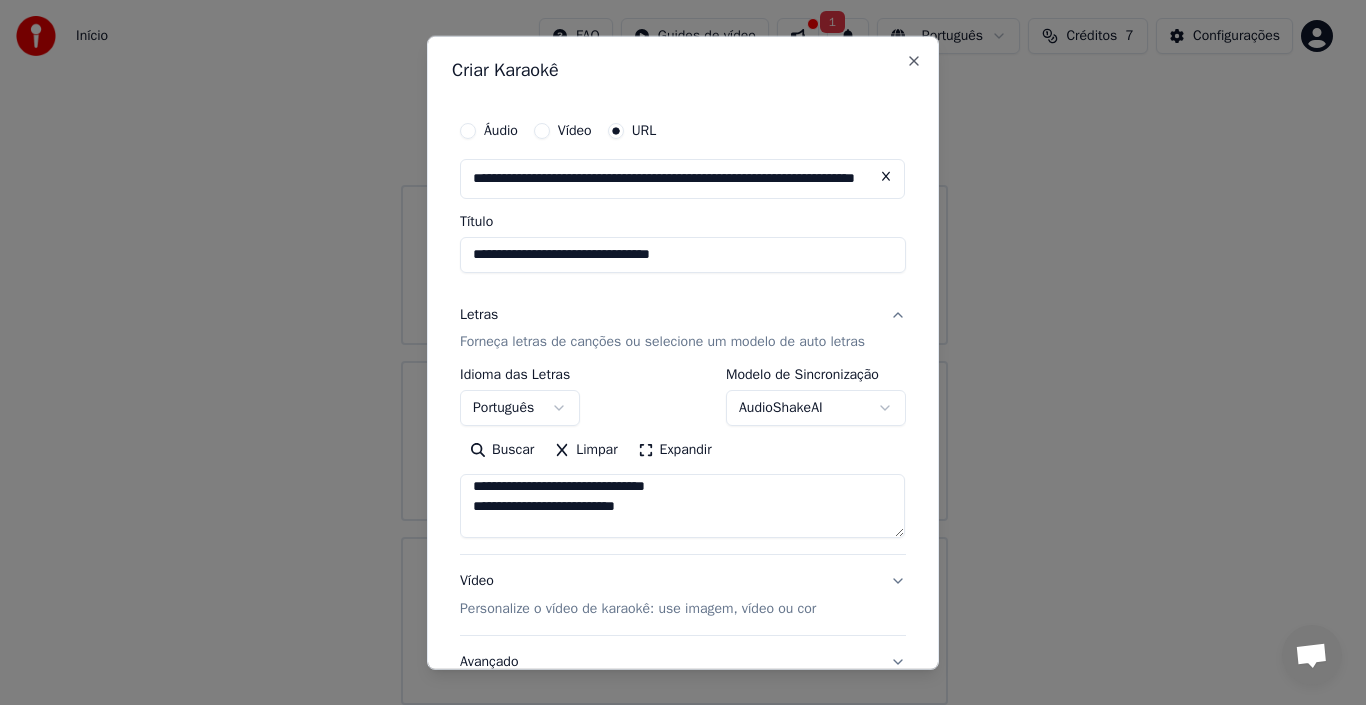 click on "**********" at bounding box center [682, 506] 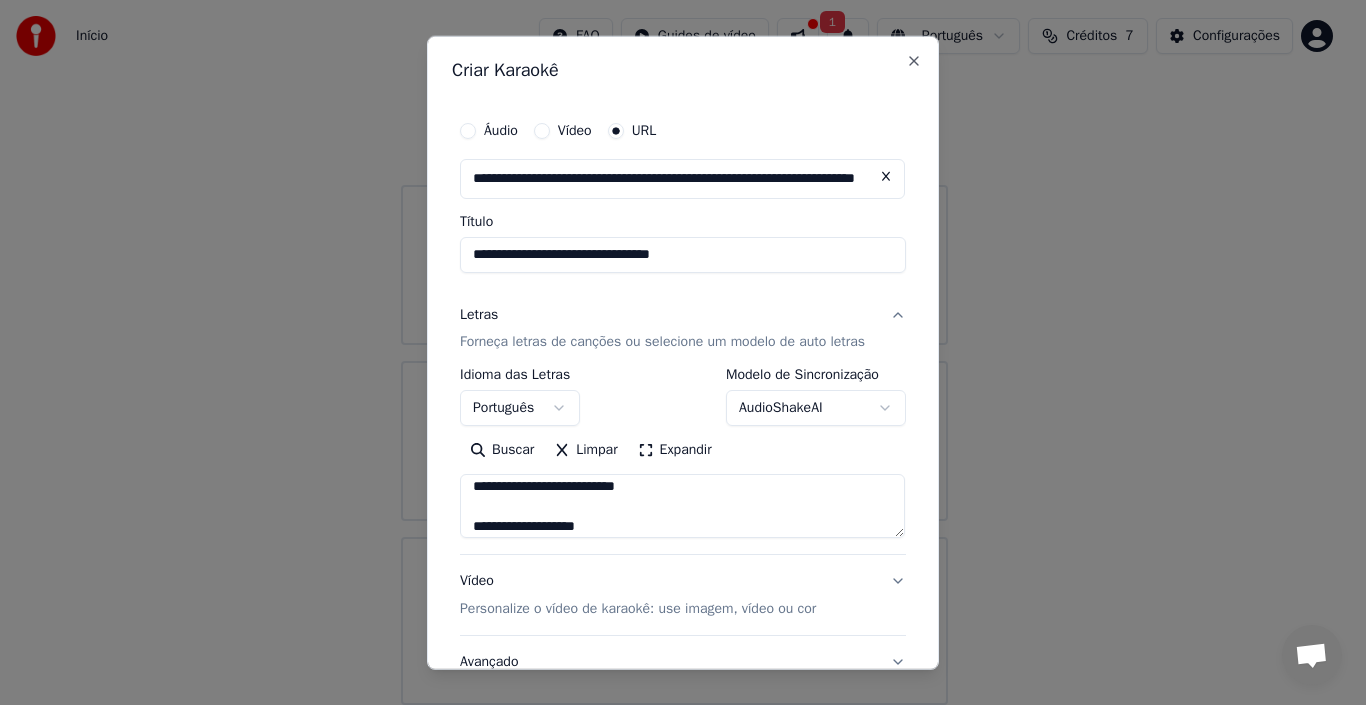 click on "**********" at bounding box center [682, 506] 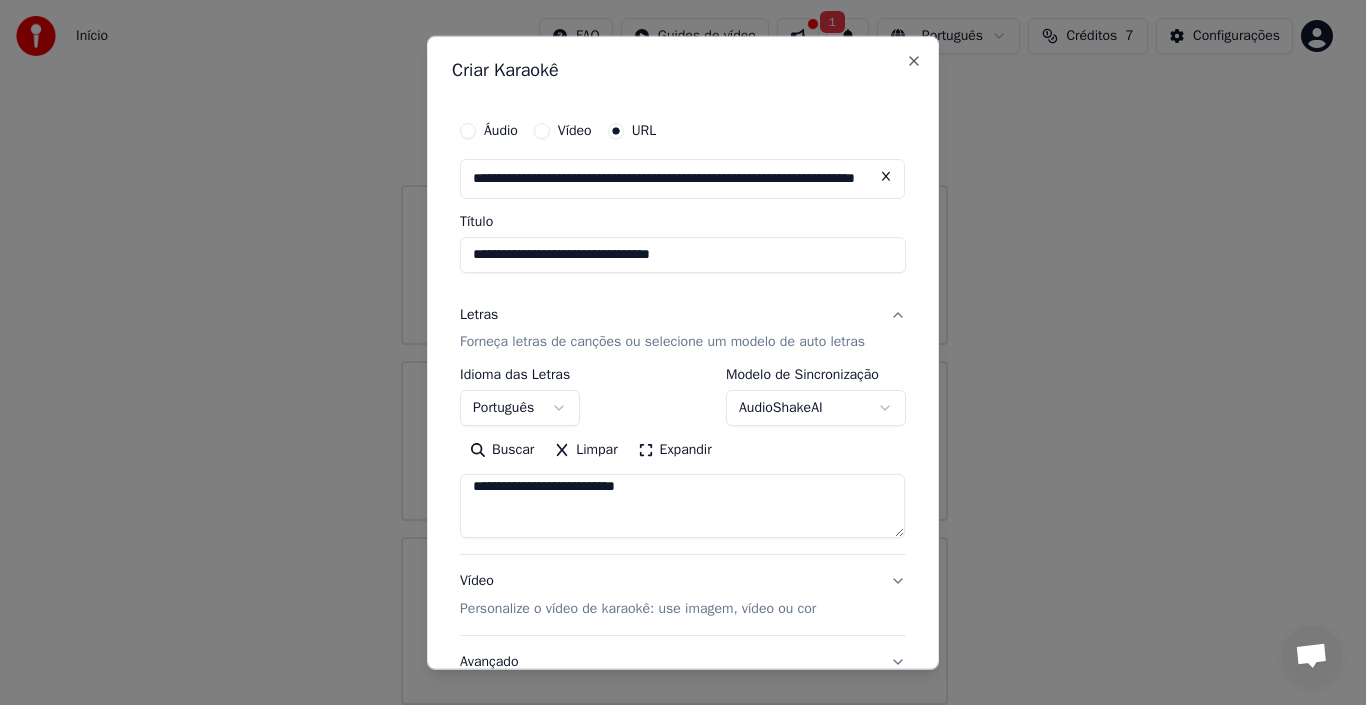 scroll, scrollTop: 108, scrollLeft: 0, axis: vertical 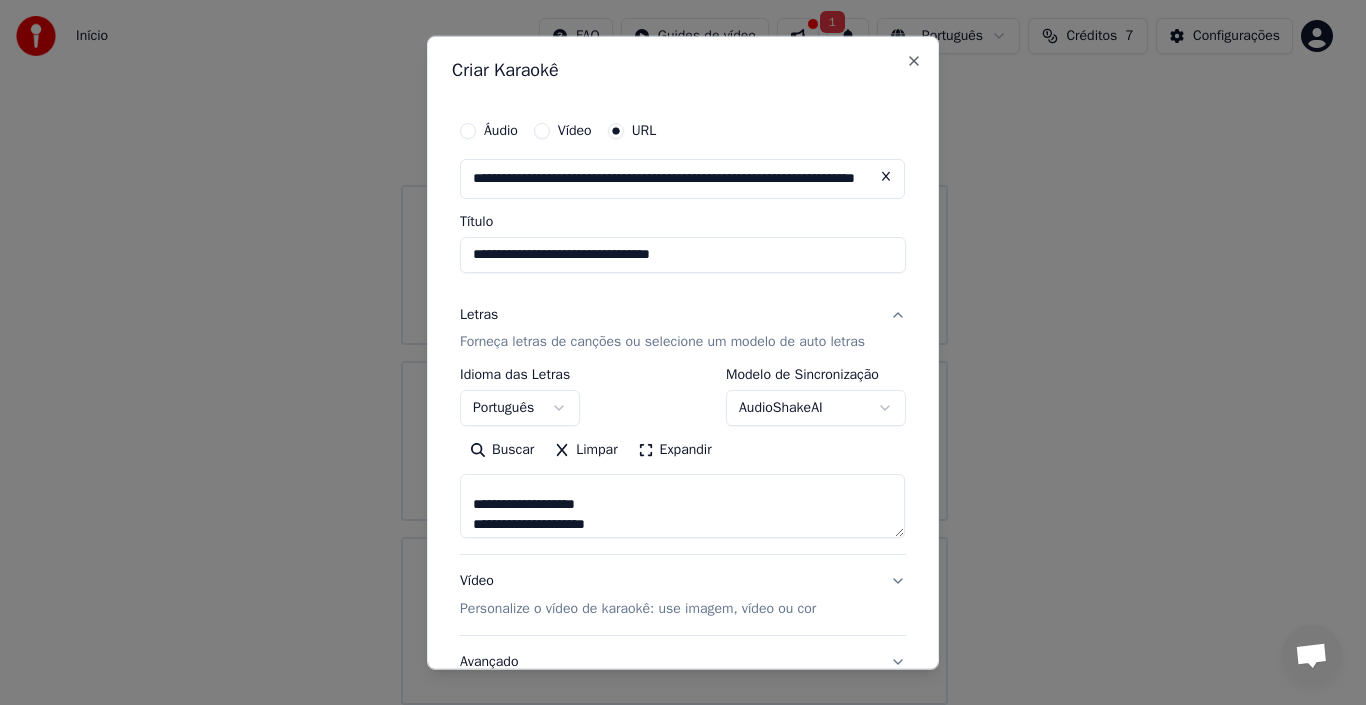 paste on "**********" 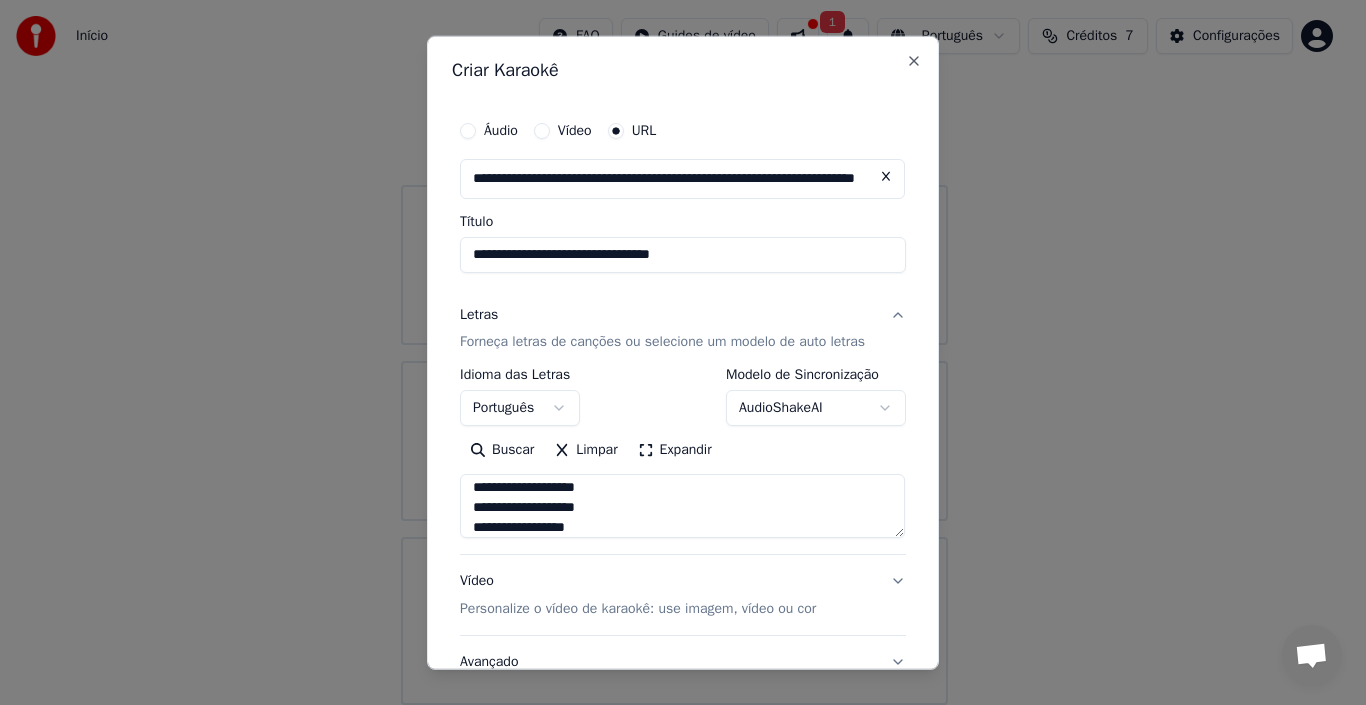 scroll, scrollTop: 285, scrollLeft: 0, axis: vertical 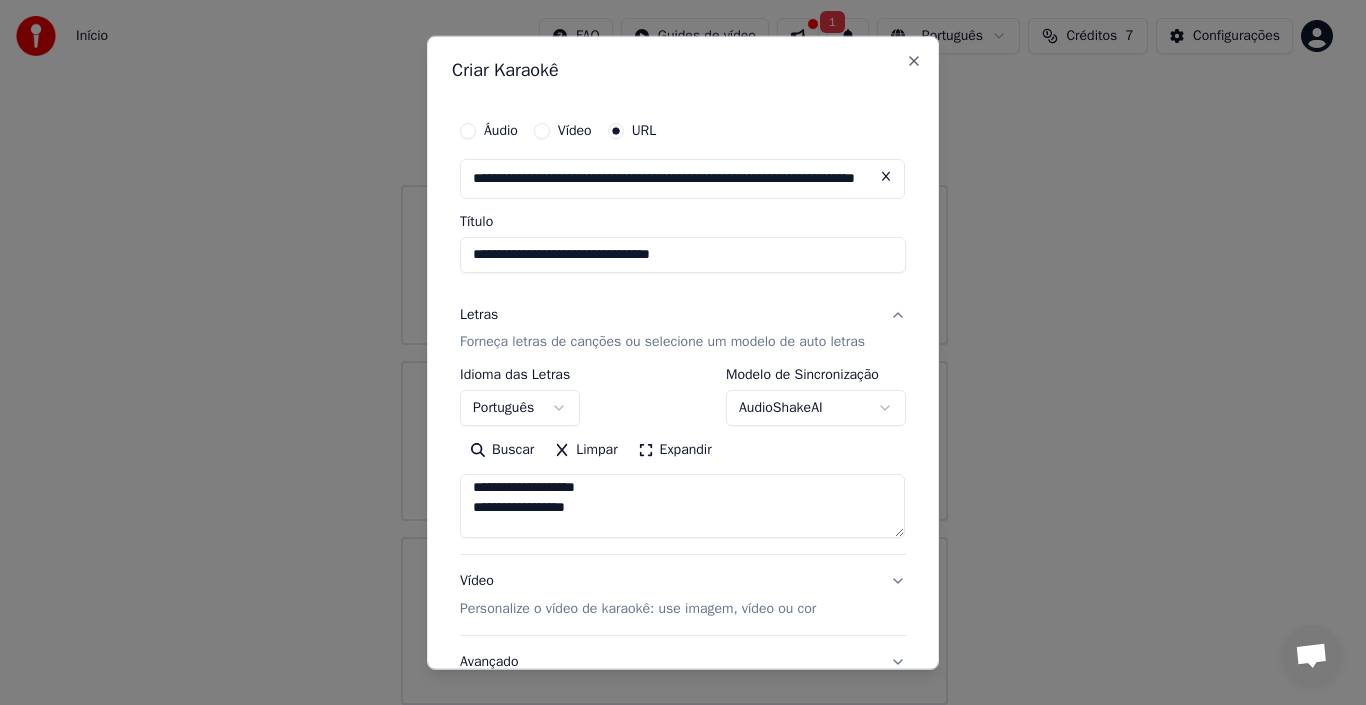 click on "**********" at bounding box center [682, 506] 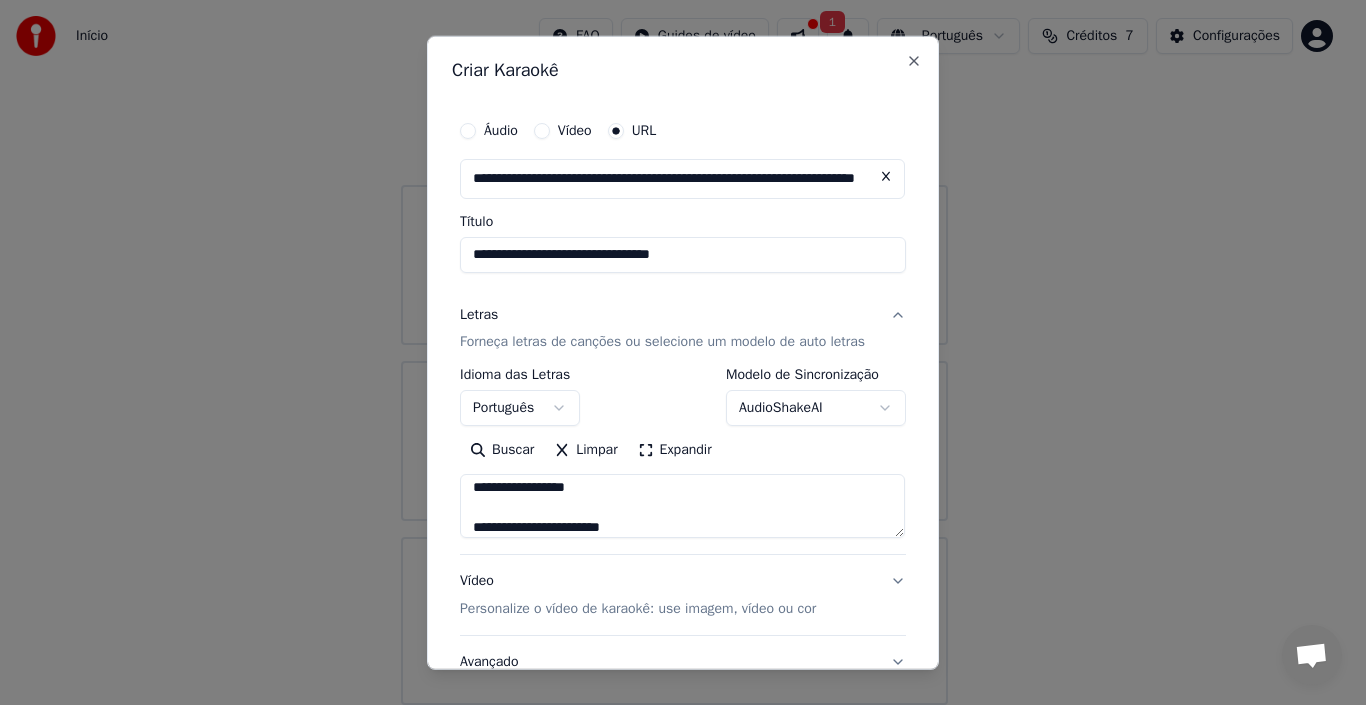 scroll, scrollTop: 288, scrollLeft: 0, axis: vertical 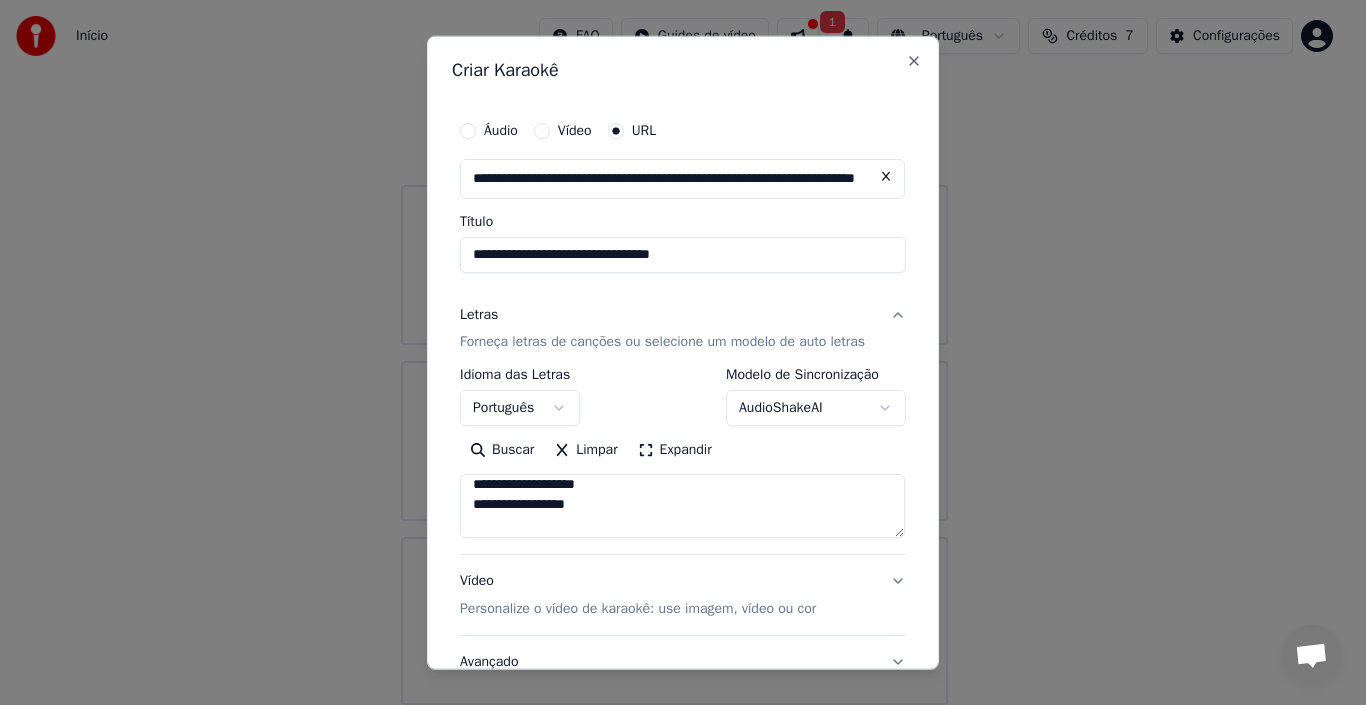 click on "**********" at bounding box center (682, 506) 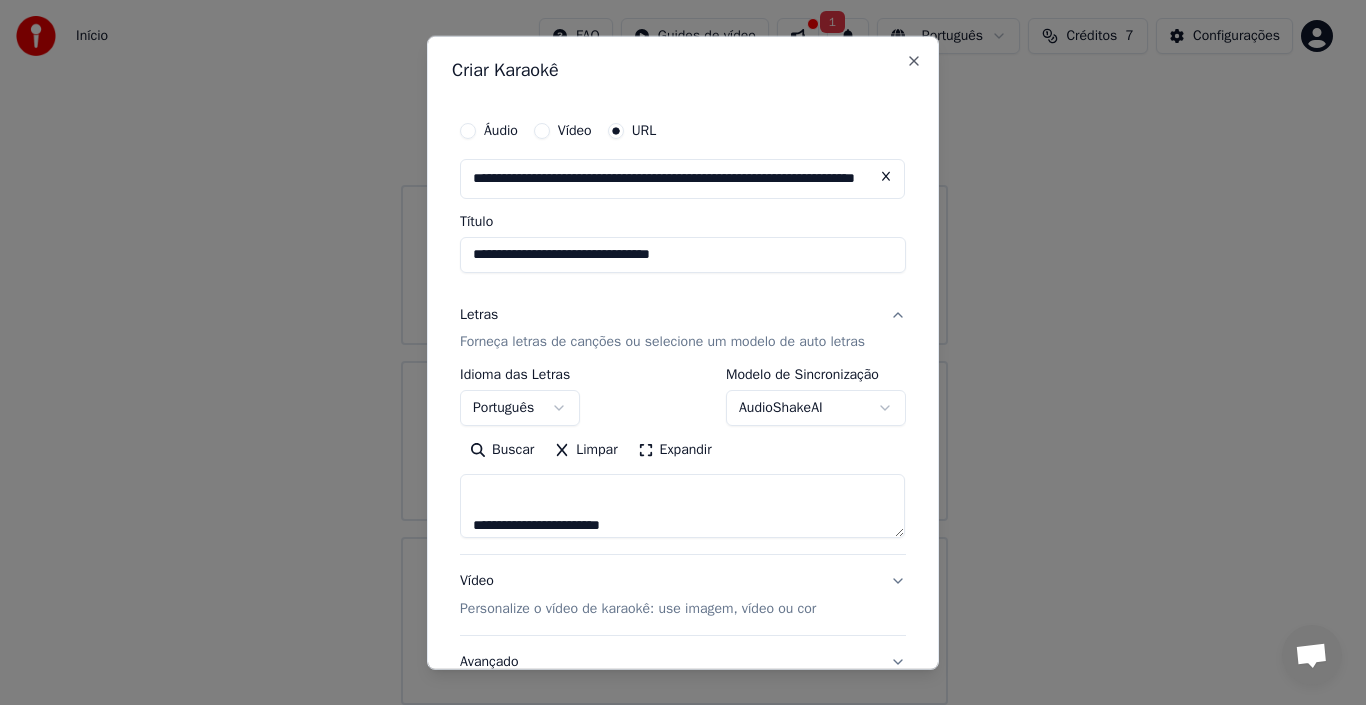 paste on "**********" 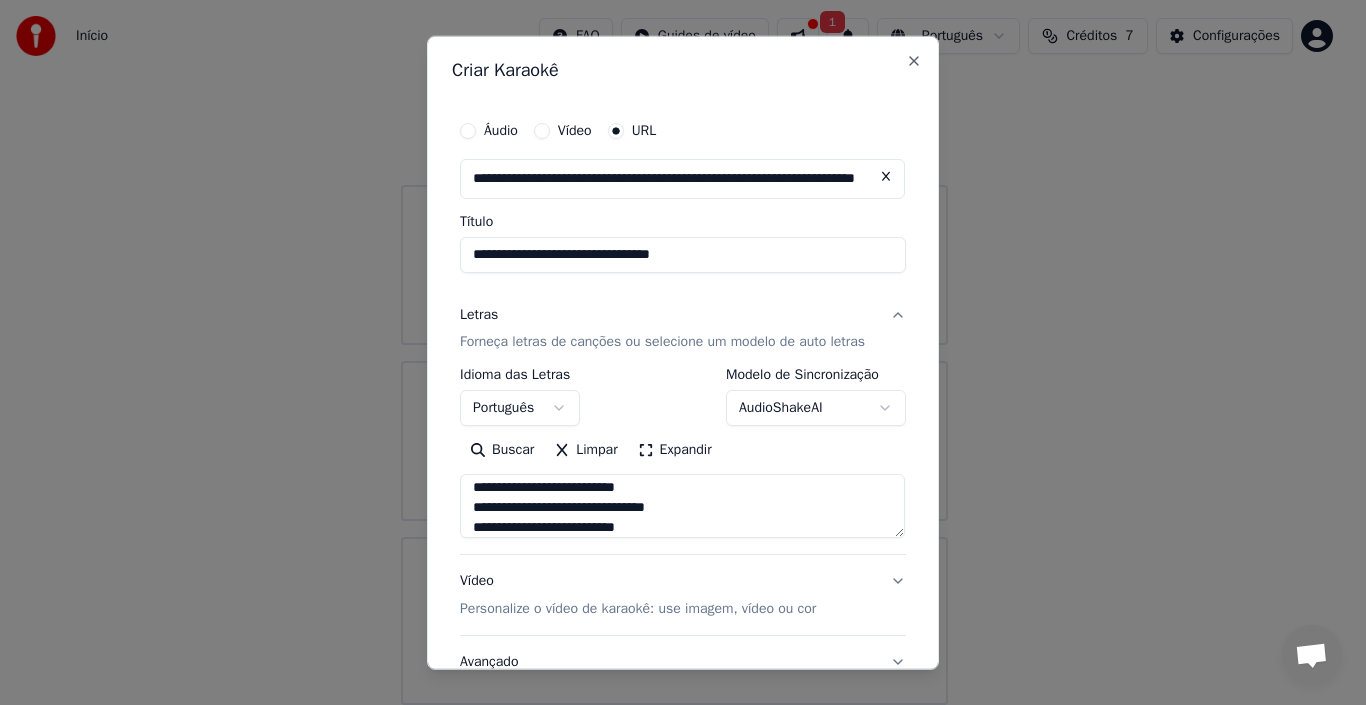 scroll, scrollTop: 425, scrollLeft: 0, axis: vertical 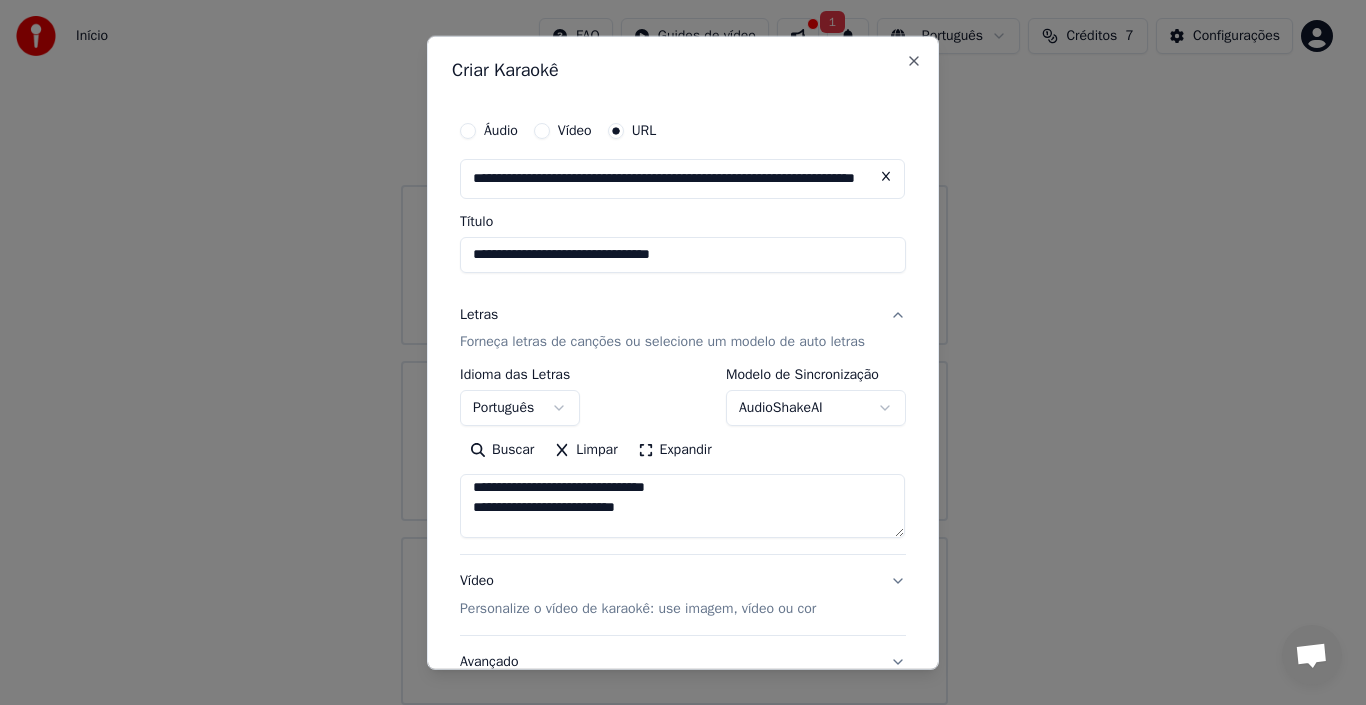 click on "**********" at bounding box center [682, 506] 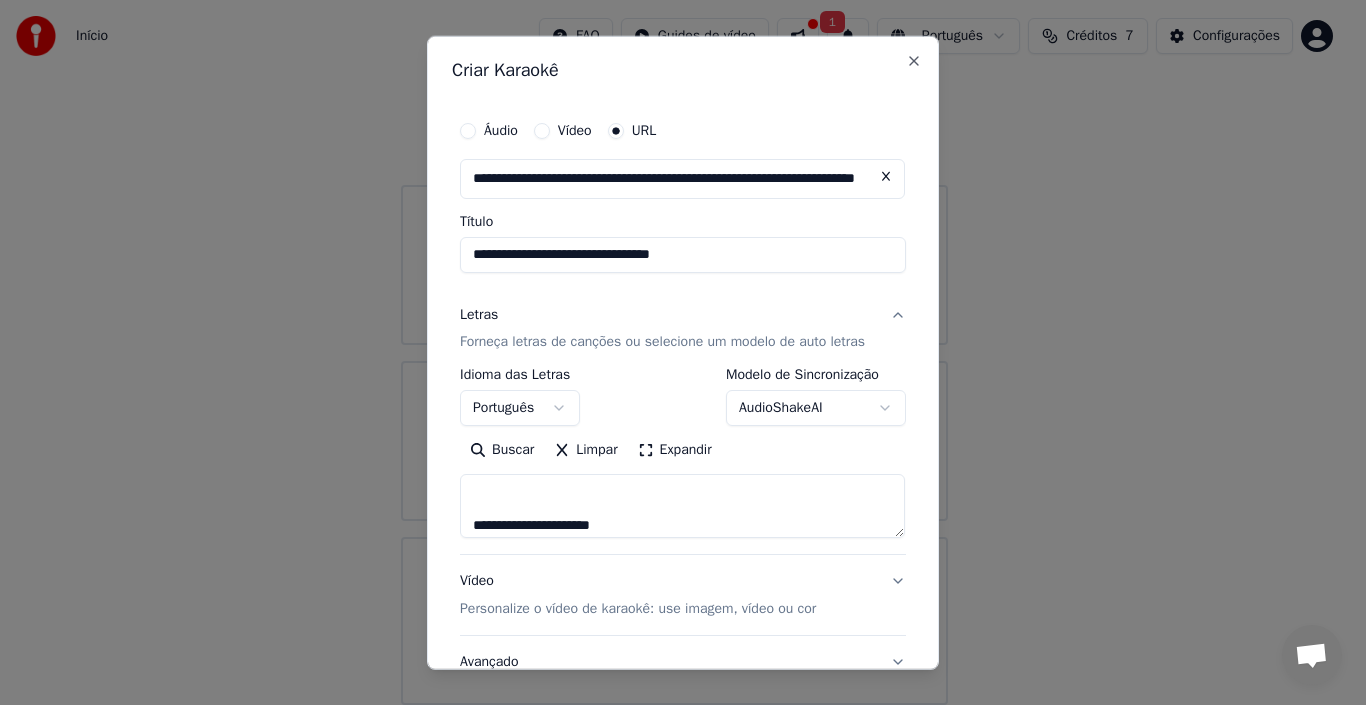paste on "**********" 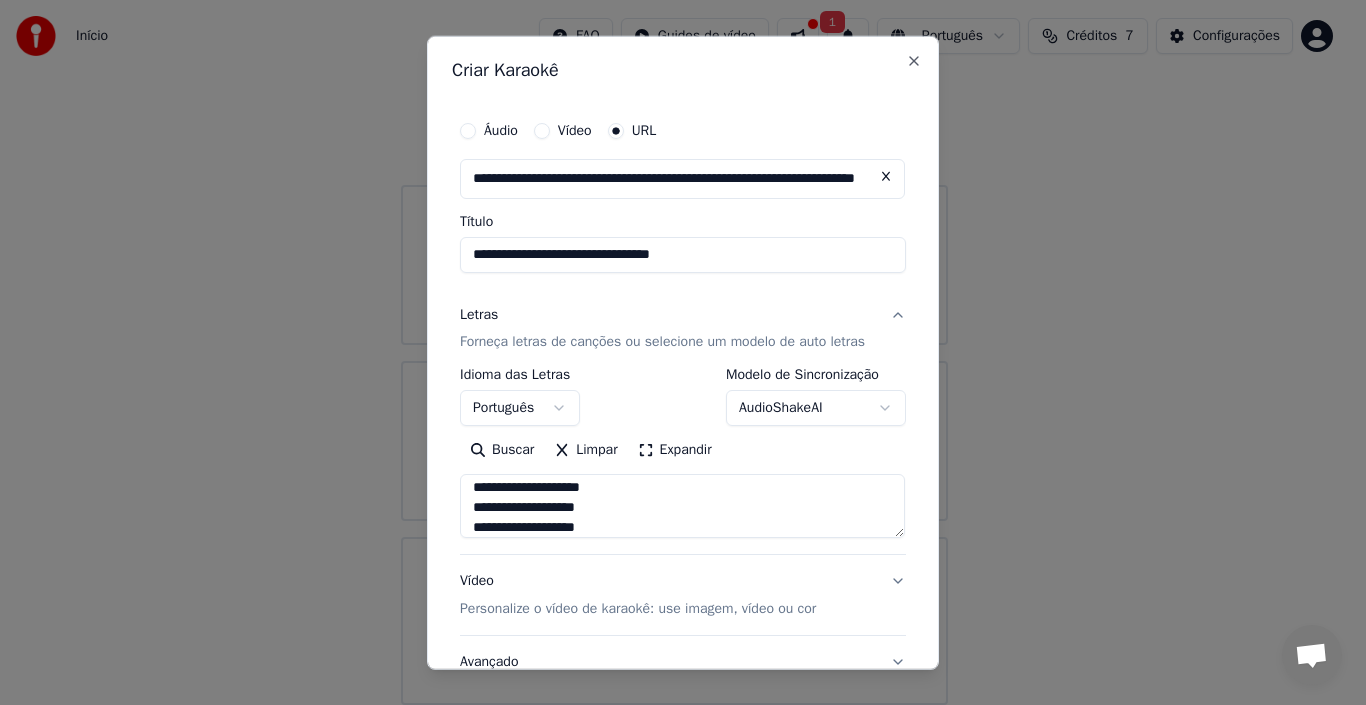 scroll, scrollTop: 625, scrollLeft: 0, axis: vertical 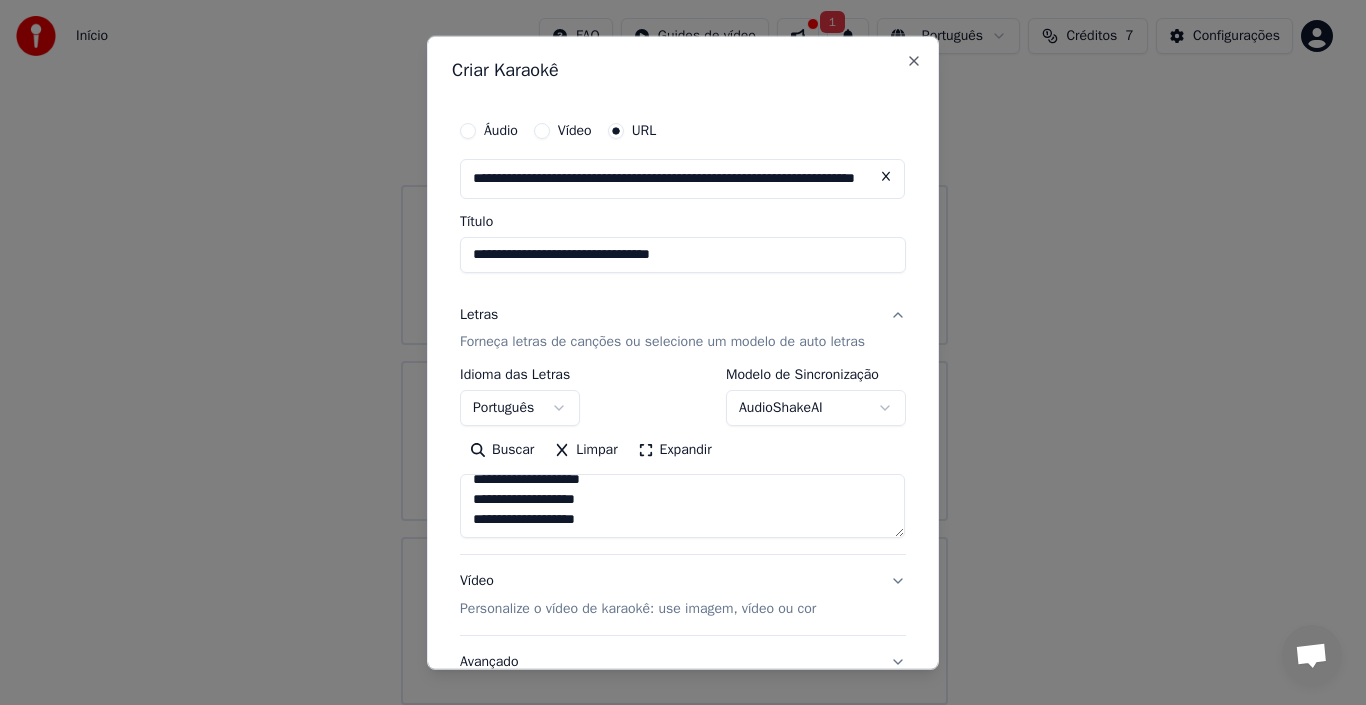 click on "**********" at bounding box center [682, 506] 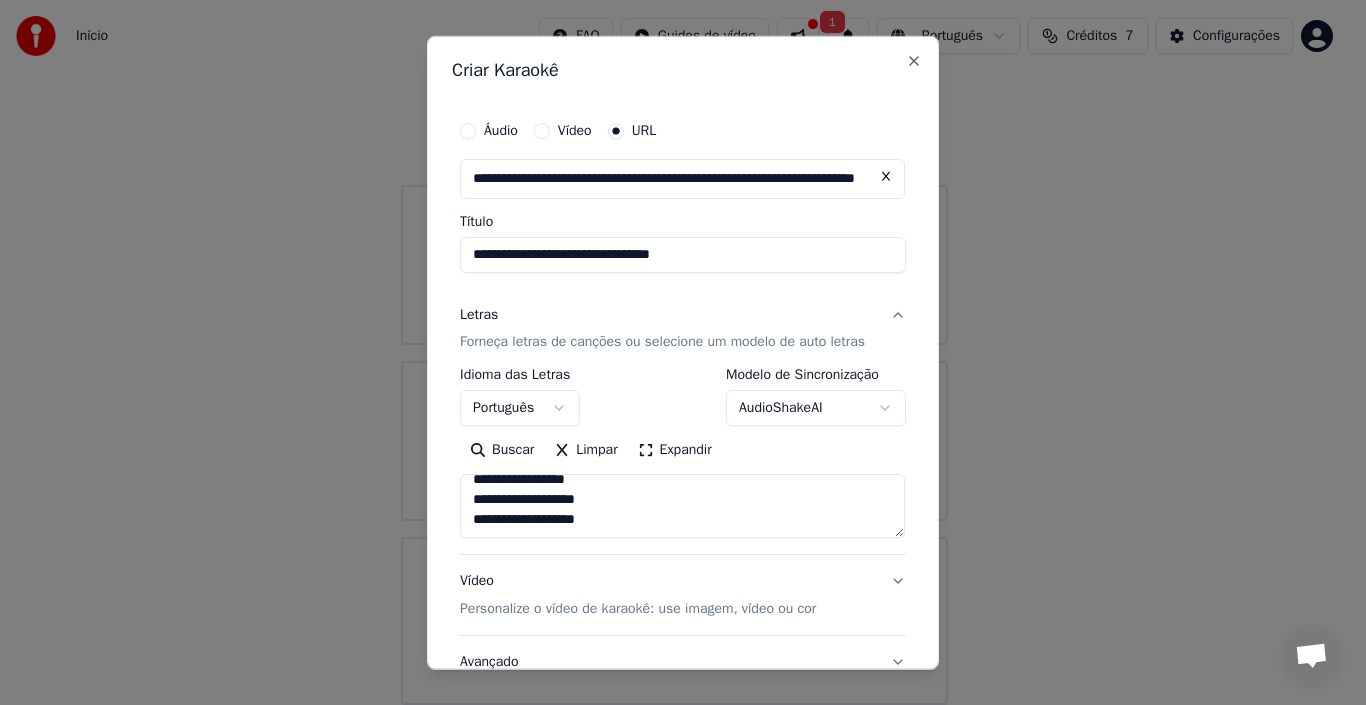 scroll, scrollTop: 685, scrollLeft: 0, axis: vertical 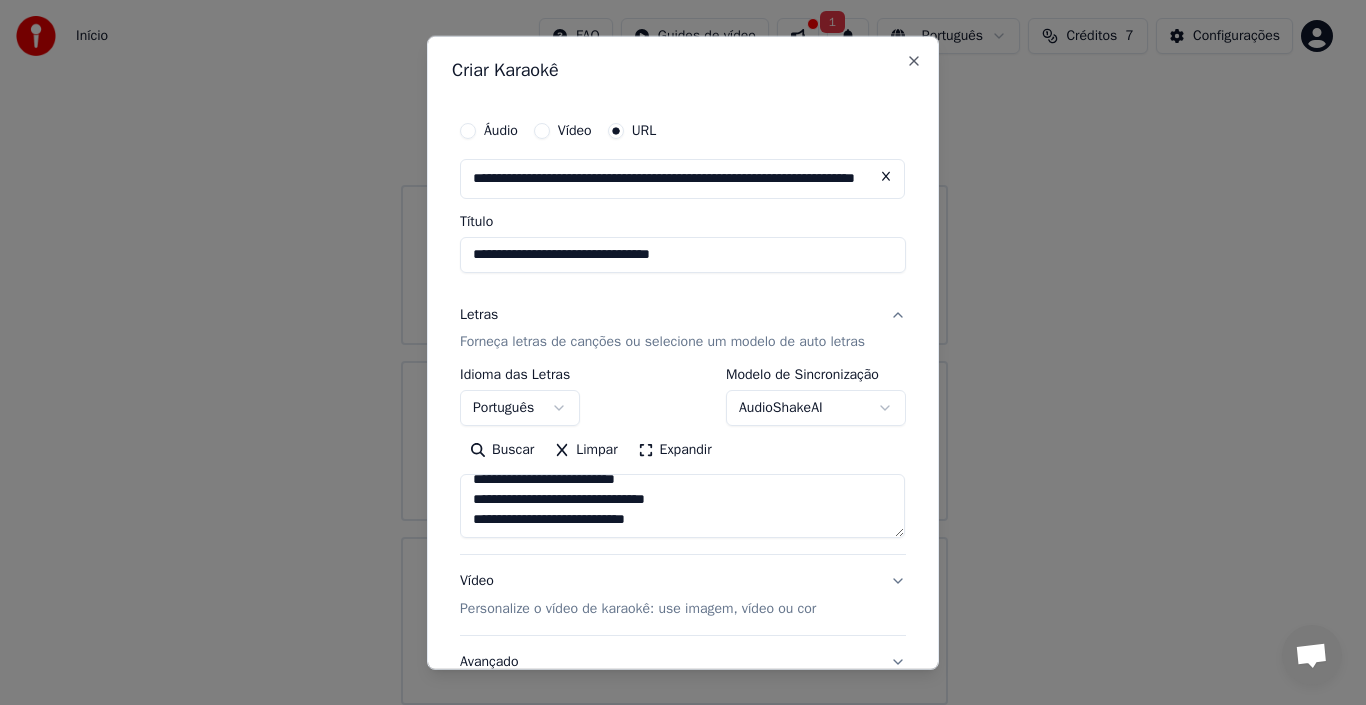 paste on "**********" 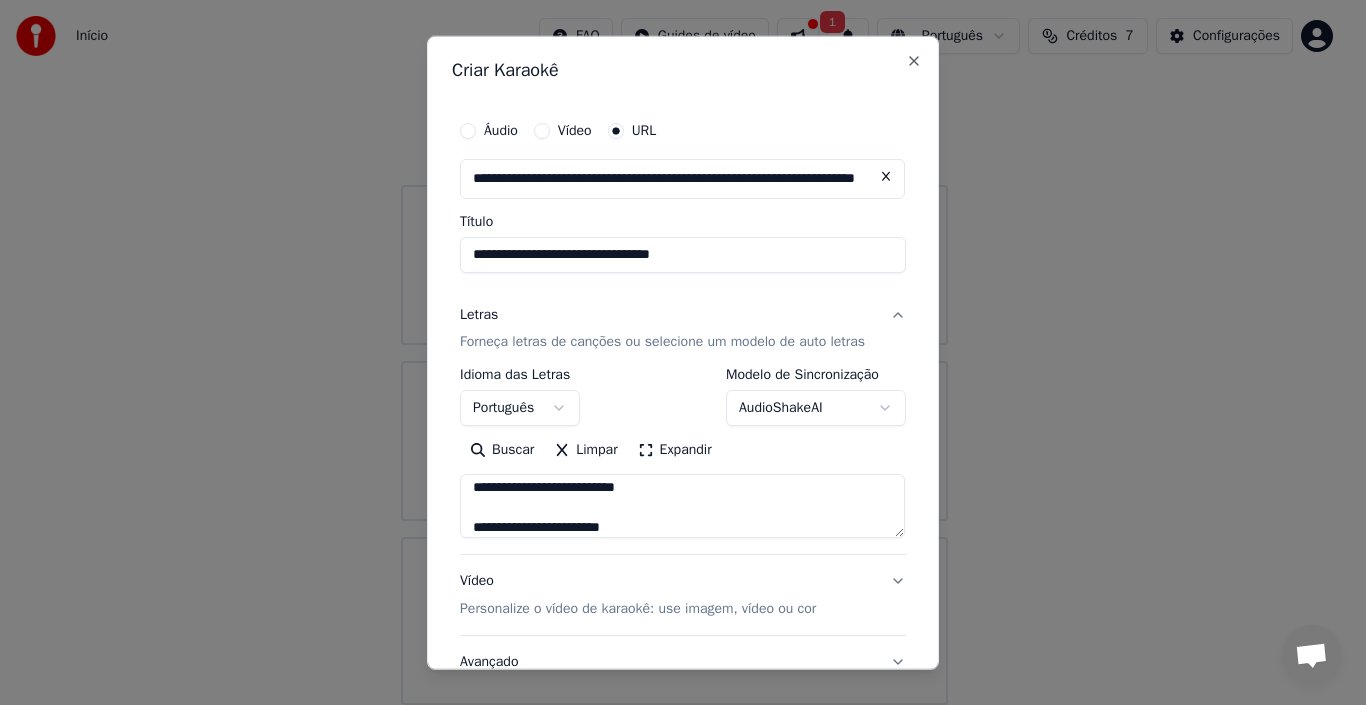 scroll, scrollTop: 865, scrollLeft: 0, axis: vertical 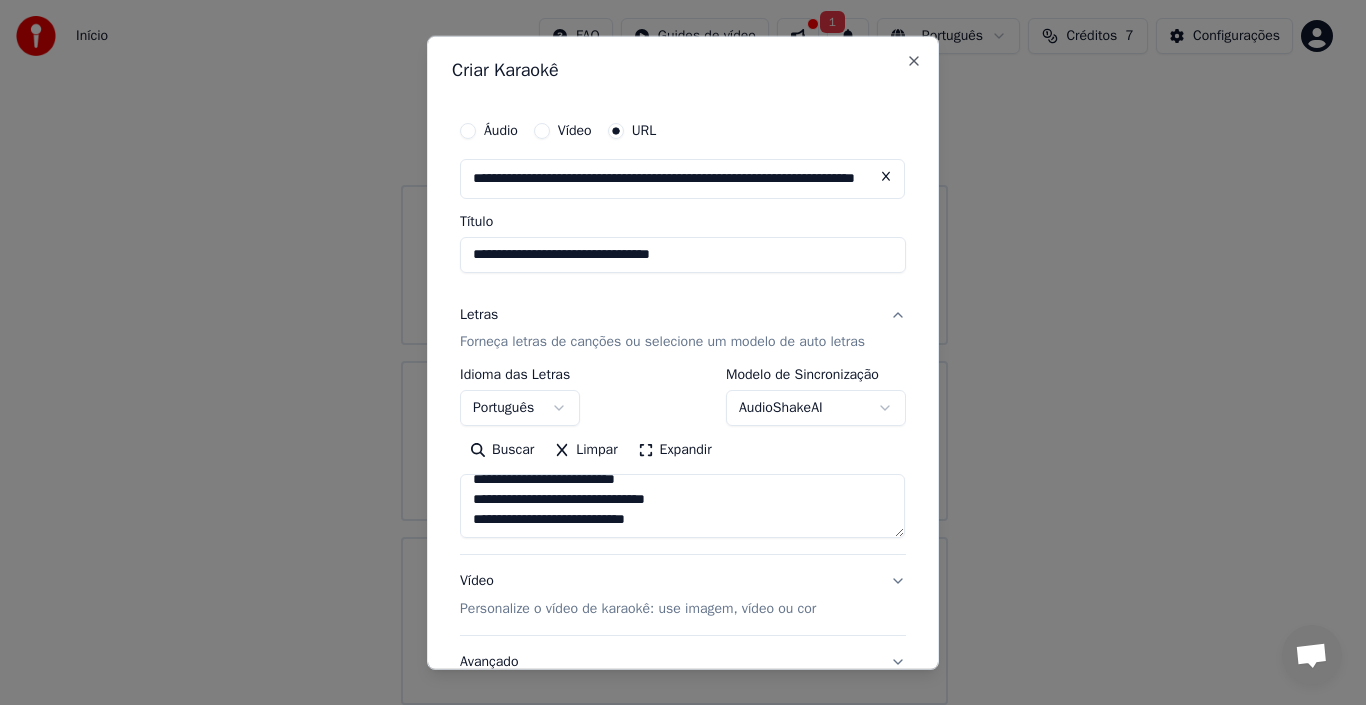 paste on "**********" 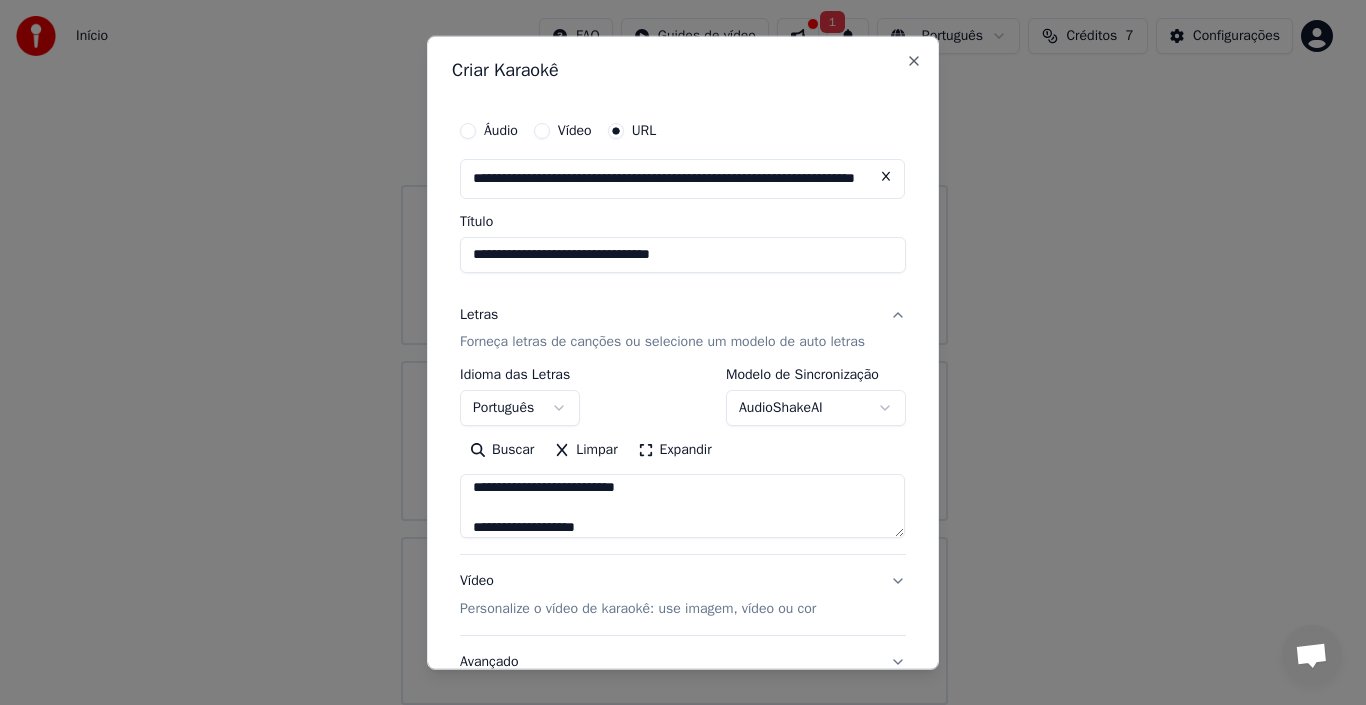 scroll, scrollTop: 1045, scrollLeft: 0, axis: vertical 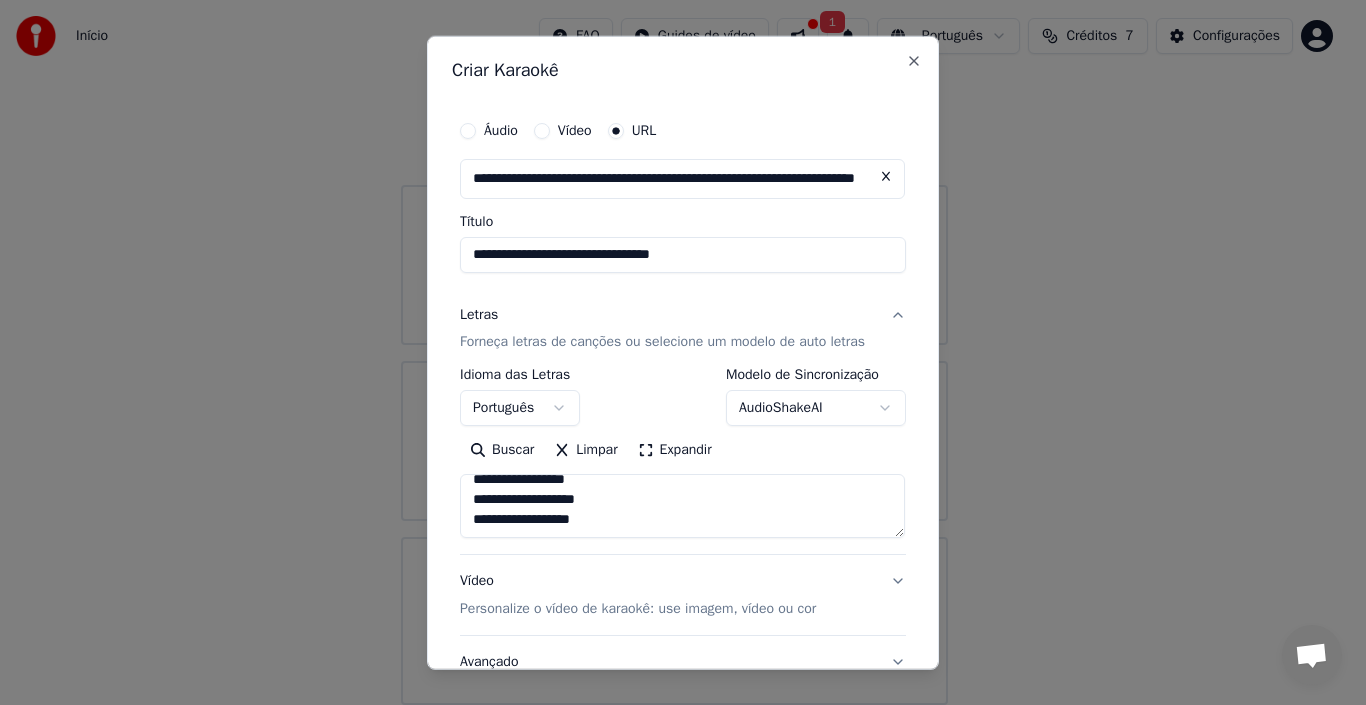 click at bounding box center (682, 506) 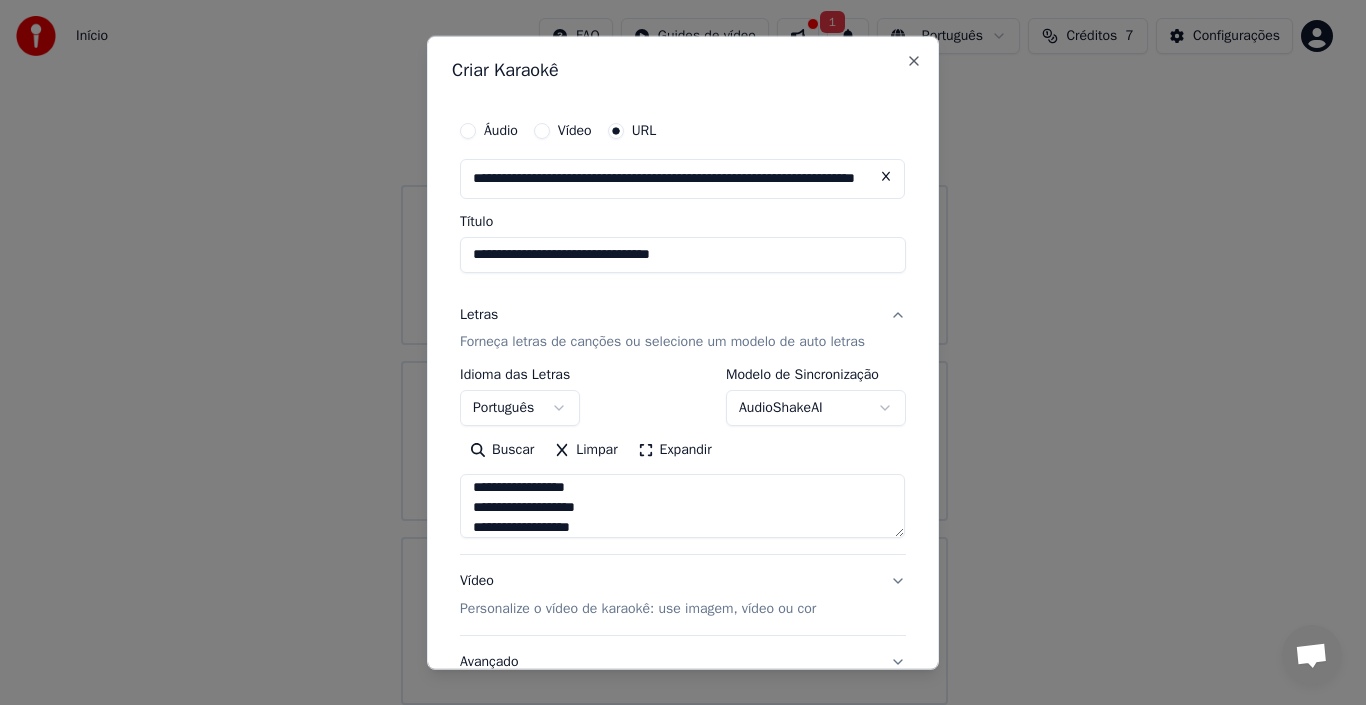 scroll, scrollTop: 1045, scrollLeft: 0, axis: vertical 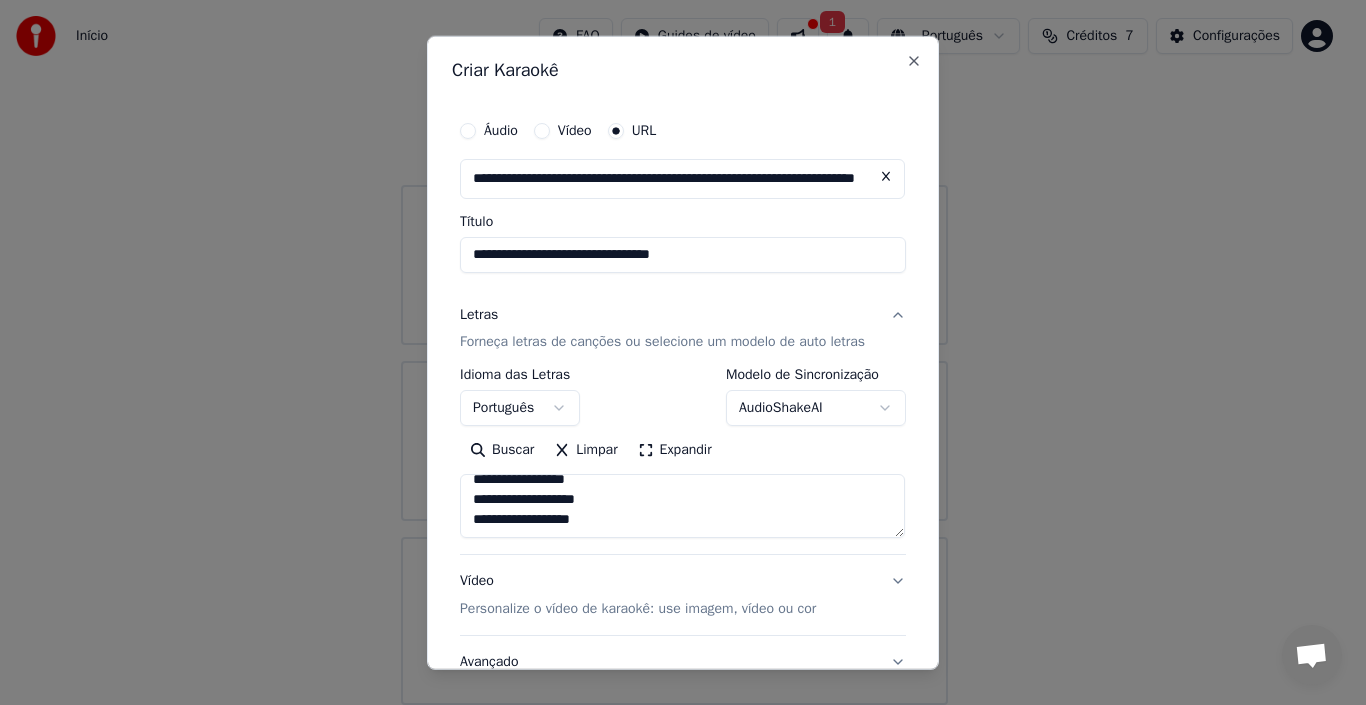 click at bounding box center (682, 506) 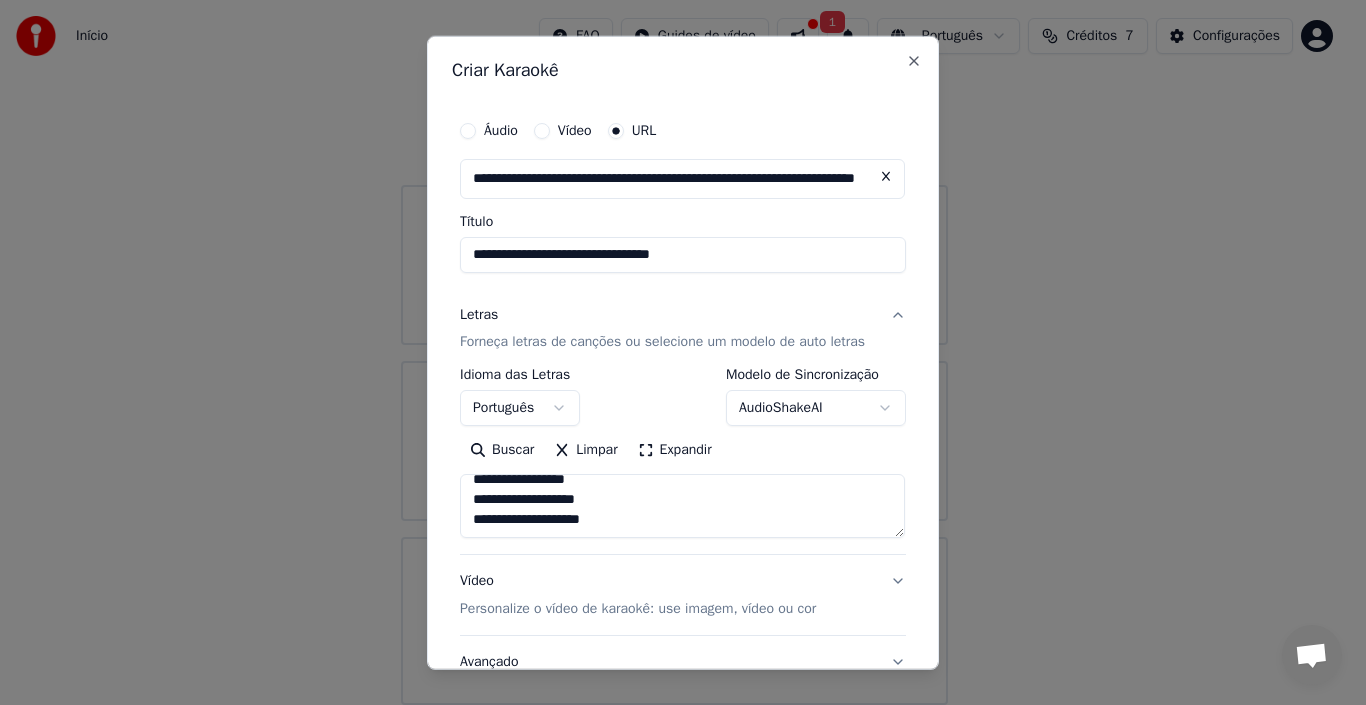 paste on "**********" 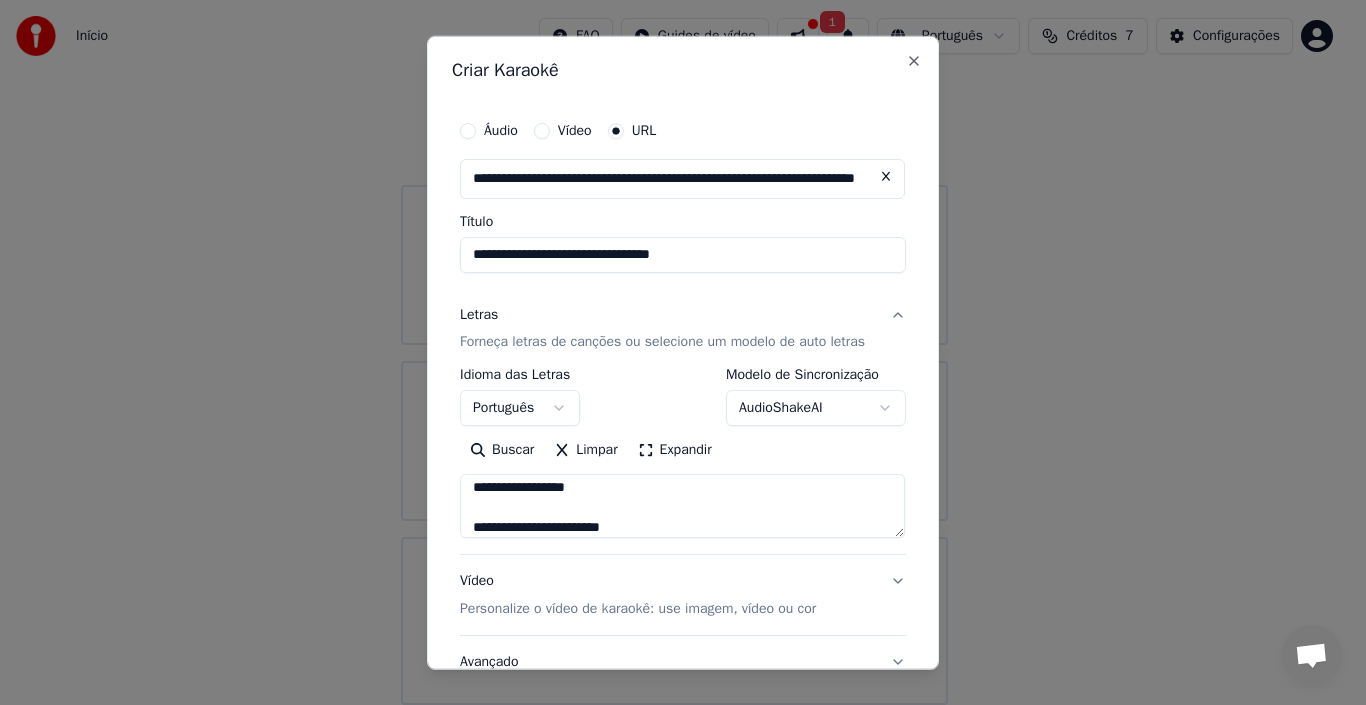 scroll, scrollTop: 365, scrollLeft: 0, axis: vertical 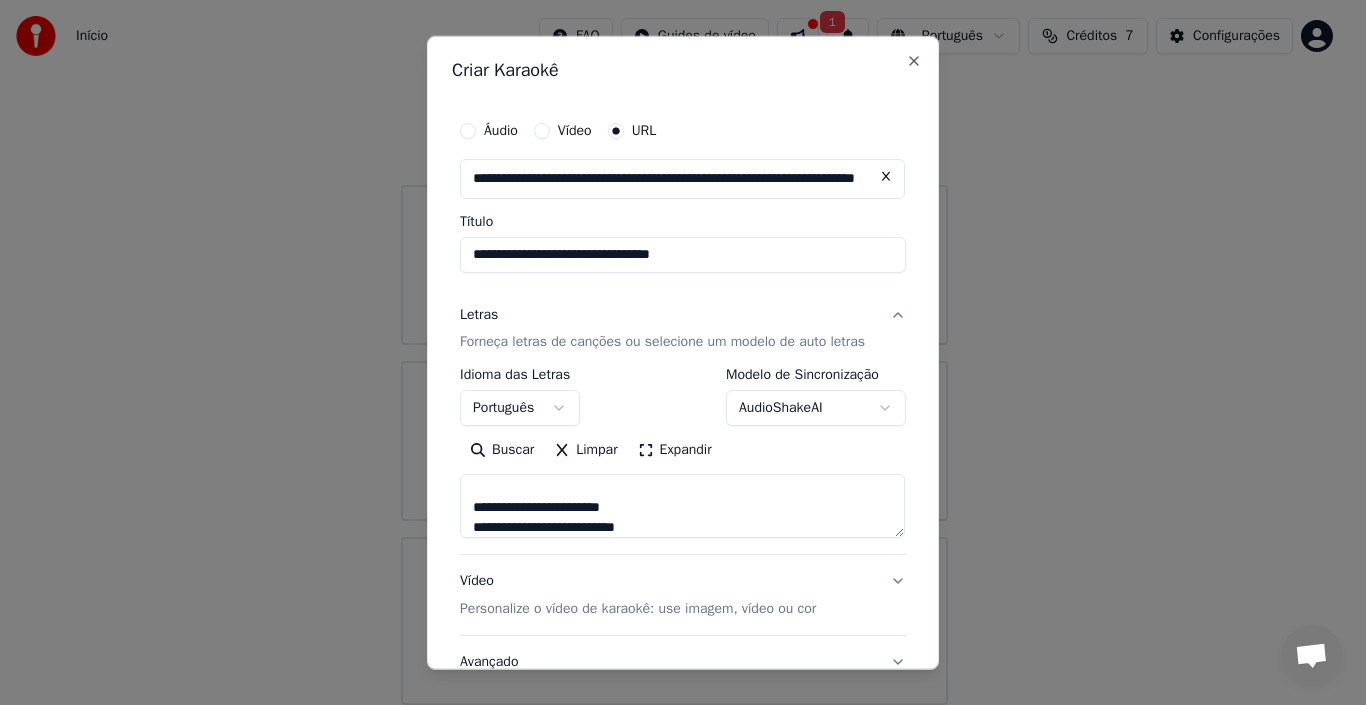 type on "**********" 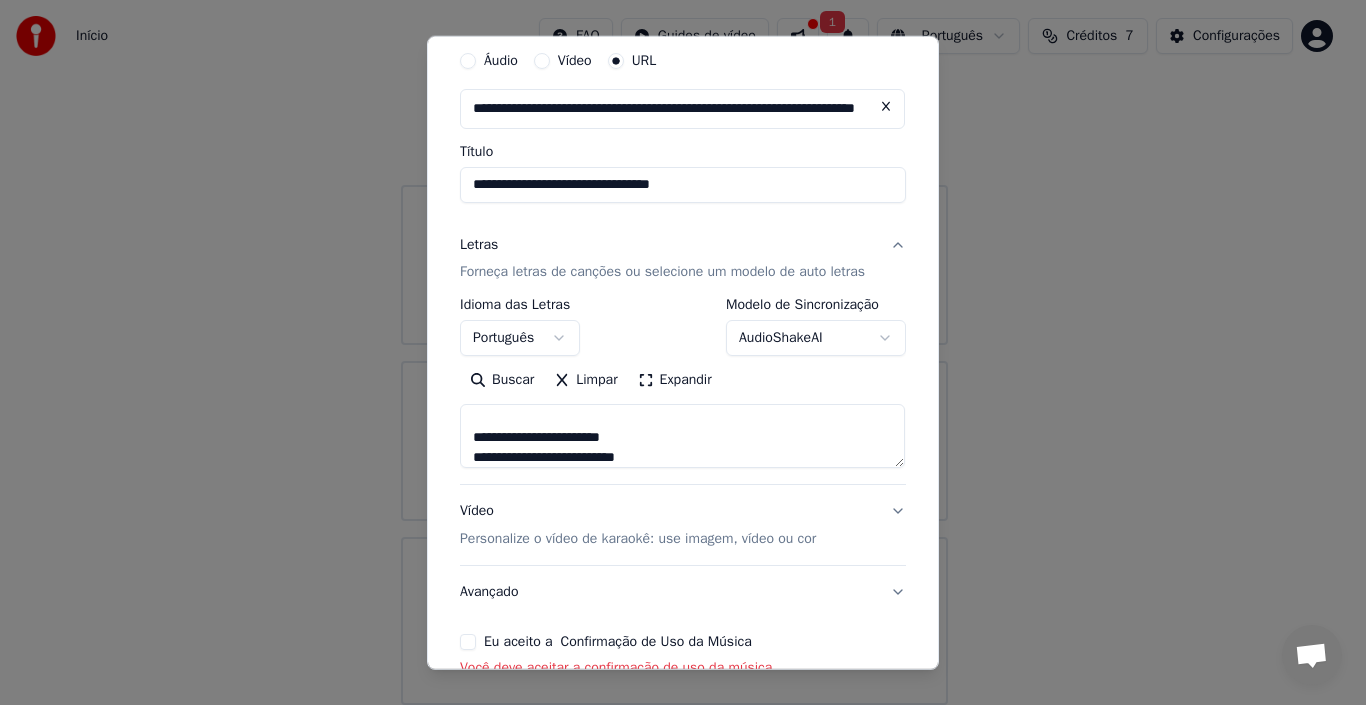 scroll, scrollTop: 74, scrollLeft: 0, axis: vertical 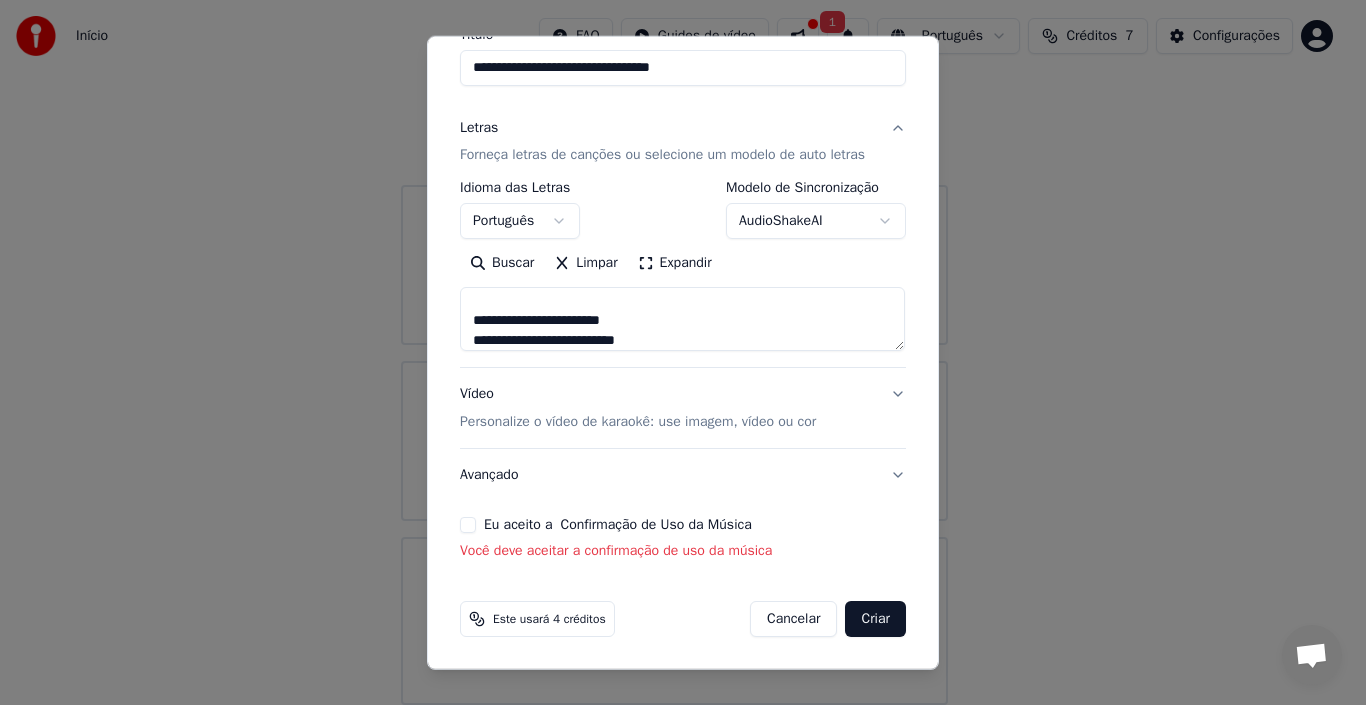 click on "Eu aceito a   Confirmação de Uso da Música" at bounding box center (468, 525) 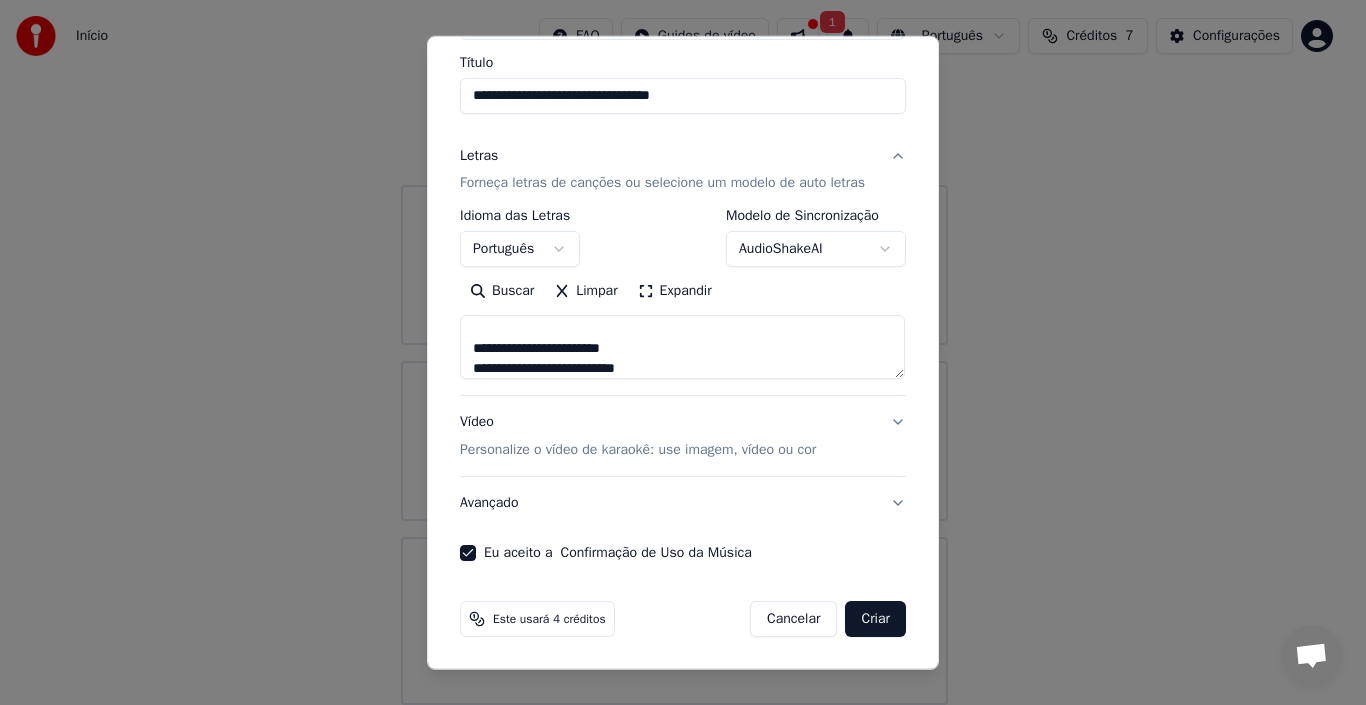 click on "Criar" at bounding box center (875, 619) 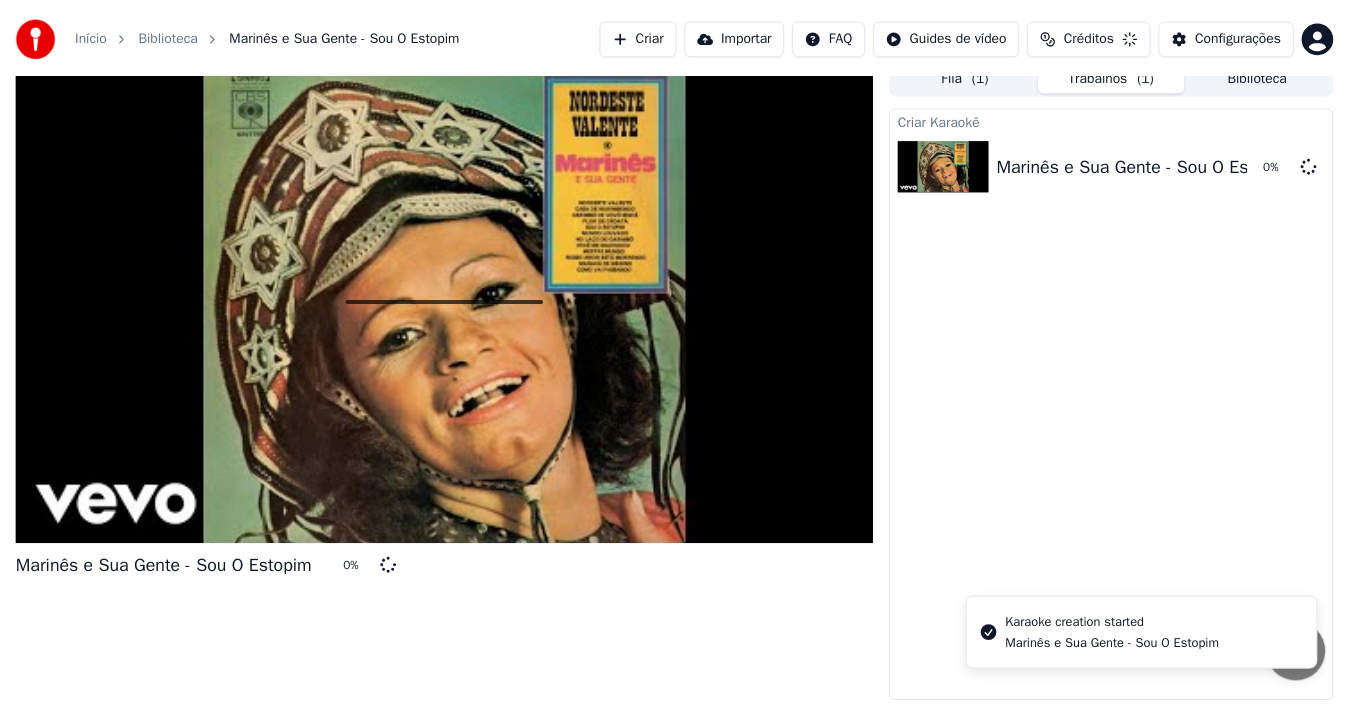 scroll, scrollTop: 24, scrollLeft: 0, axis: vertical 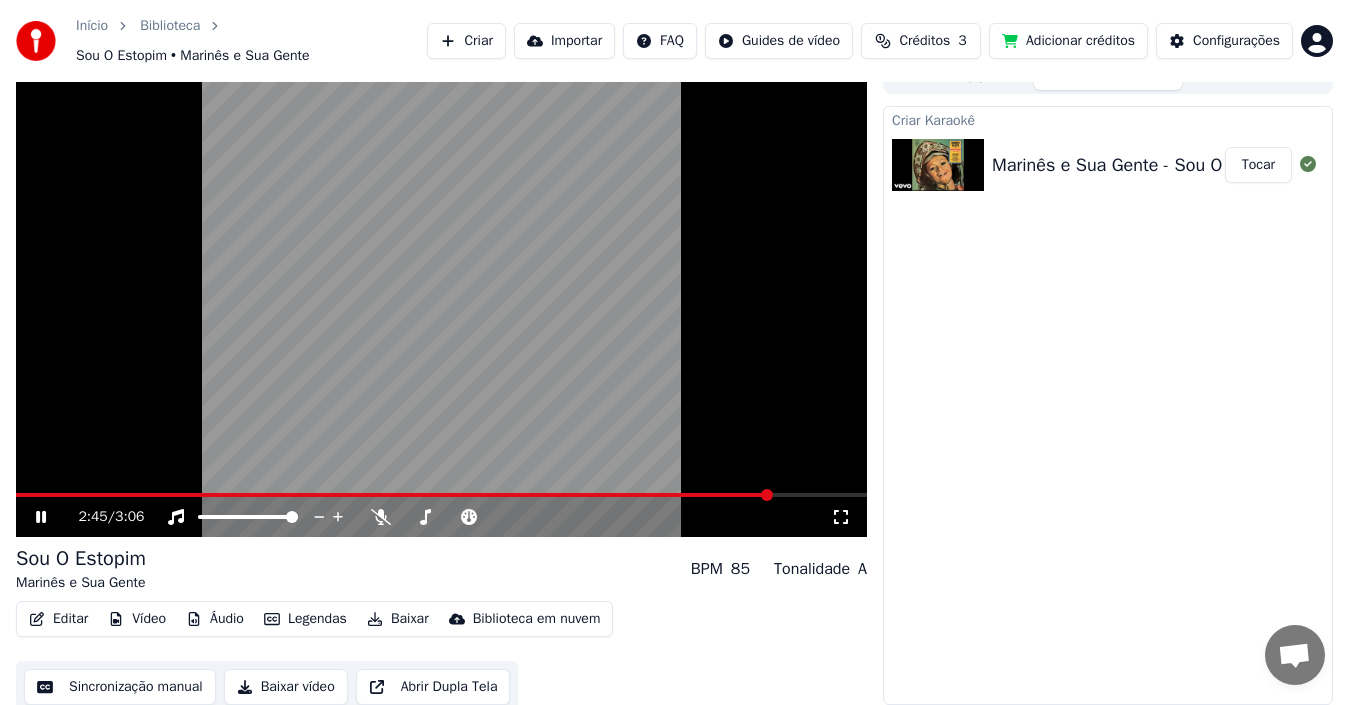 click 